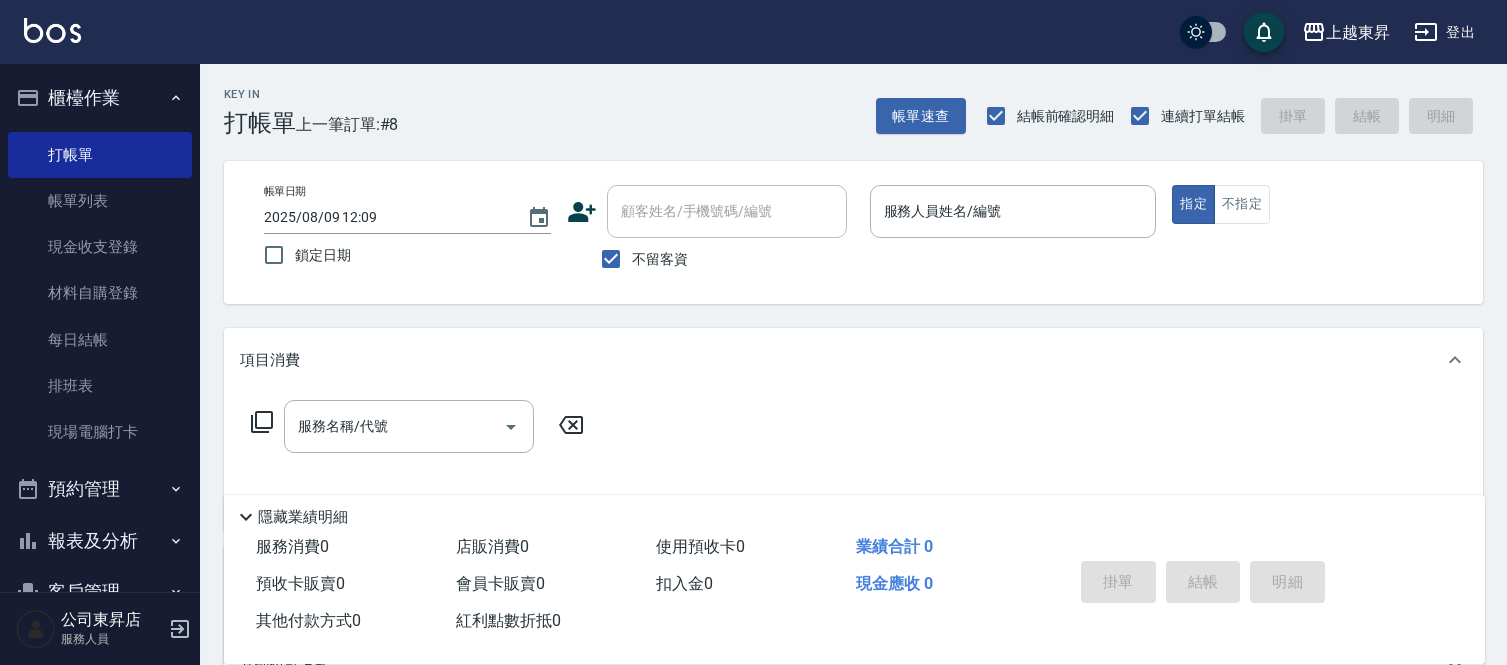 scroll, scrollTop: 0, scrollLeft: 0, axis: both 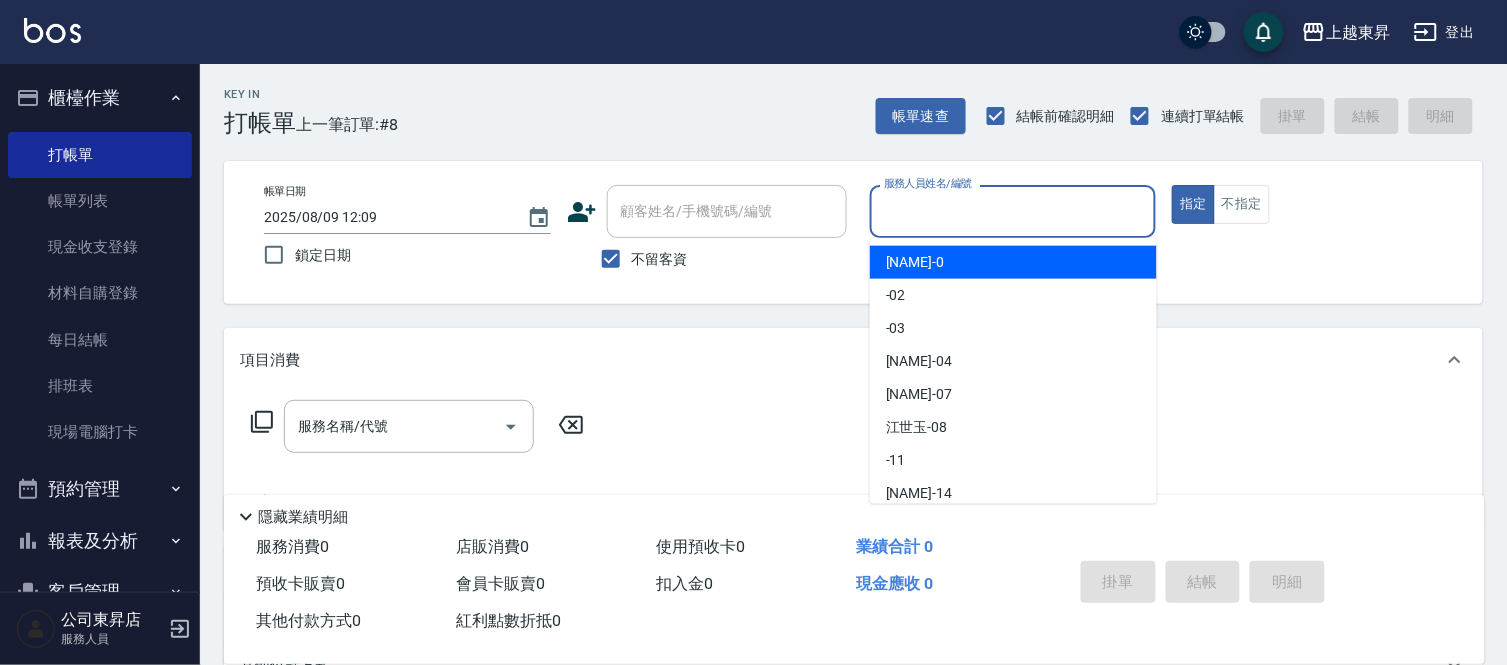 click on "服務人員姓名/編號 服務人員姓名/編號" at bounding box center [1013, 211] 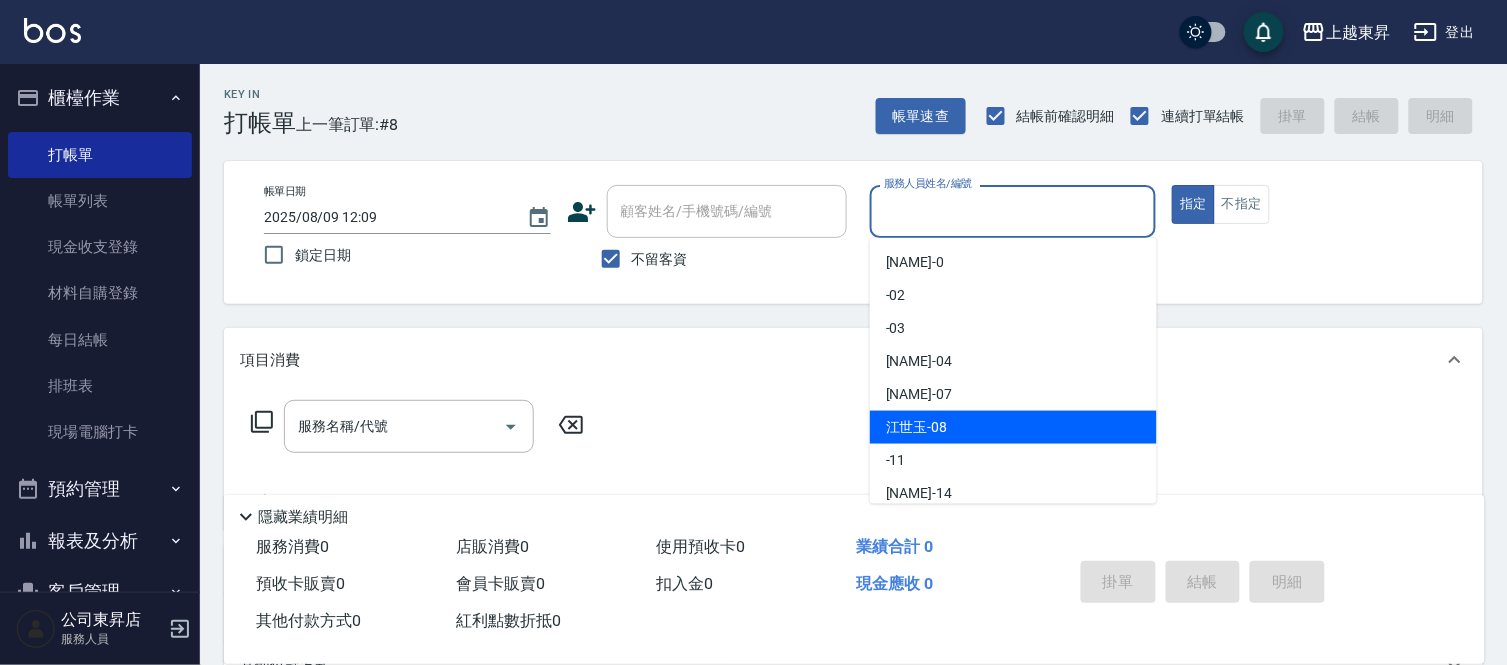 click on "江世玉 -08" at bounding box center (917, 427) 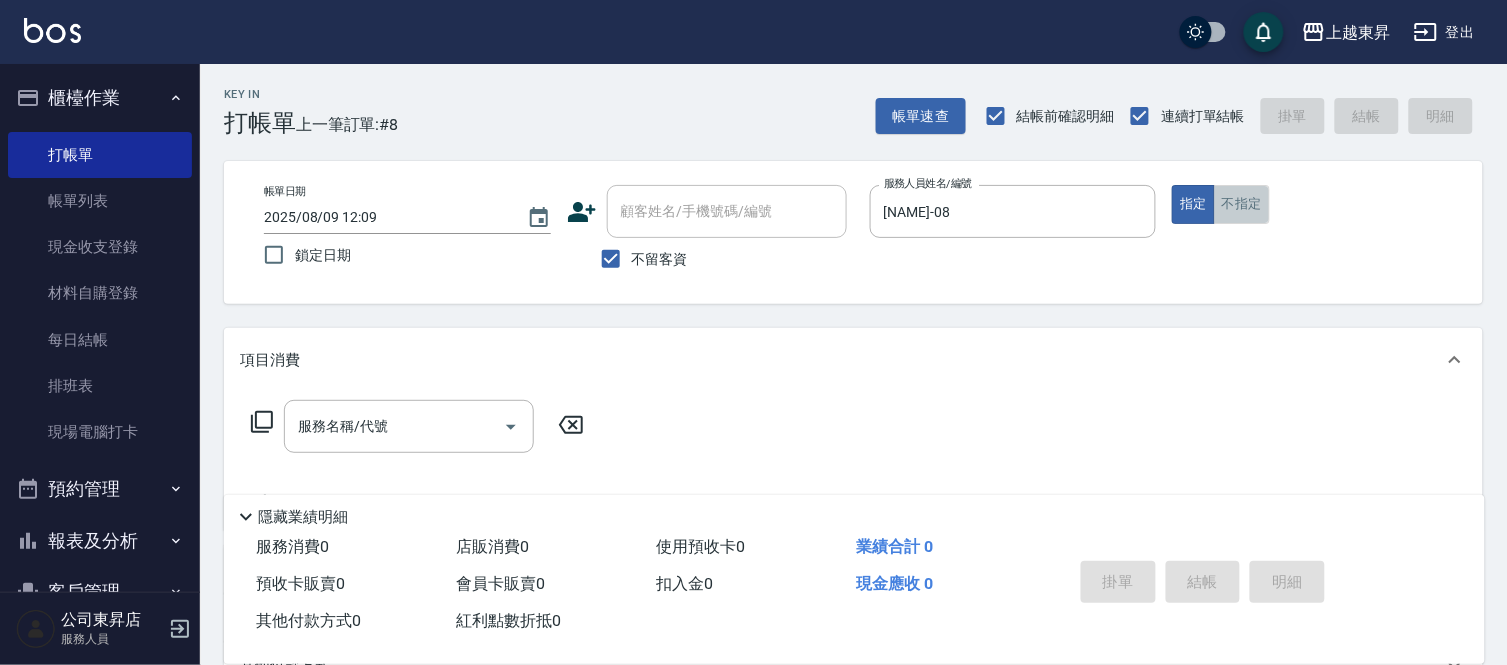click on "不指定" at bounding box center [1242, 204] 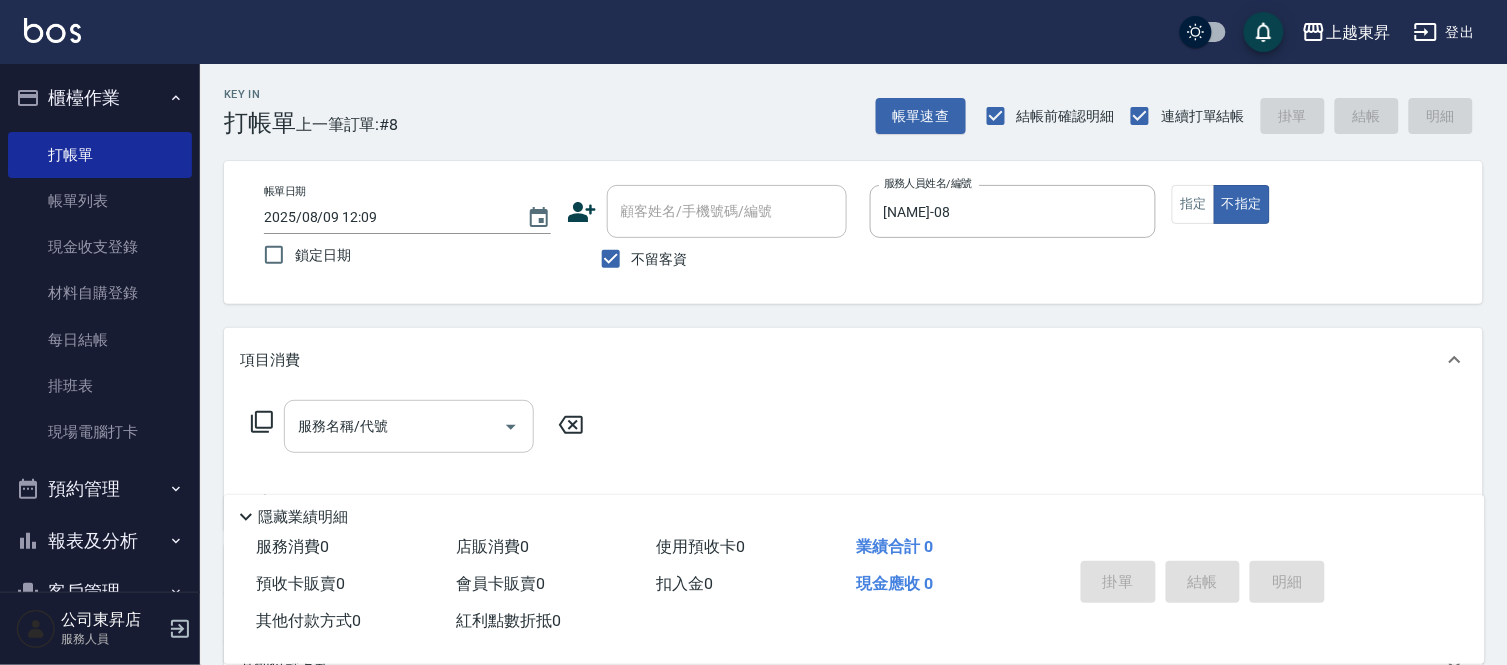click on "服務名稱/代號" at bounding box center (394, 426) 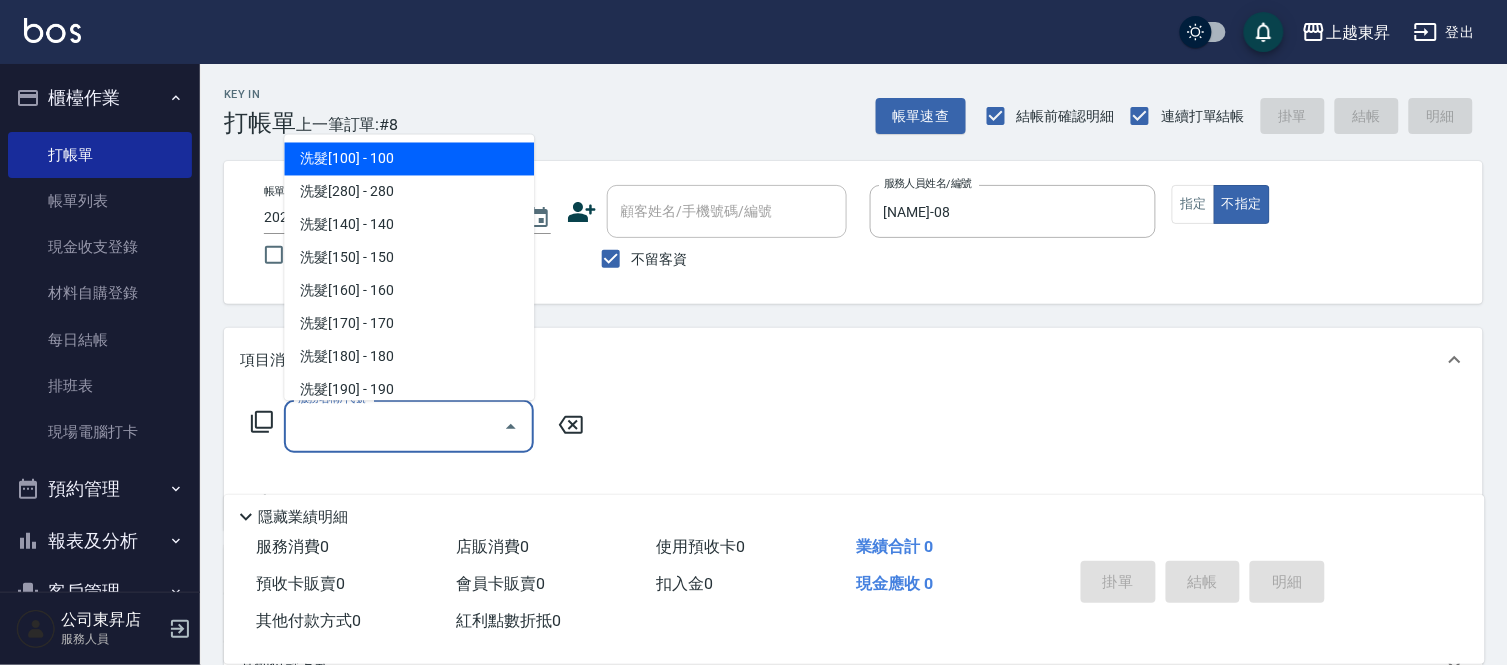 click on "洗髮[100] - 100" at bounding box center (409, 159) 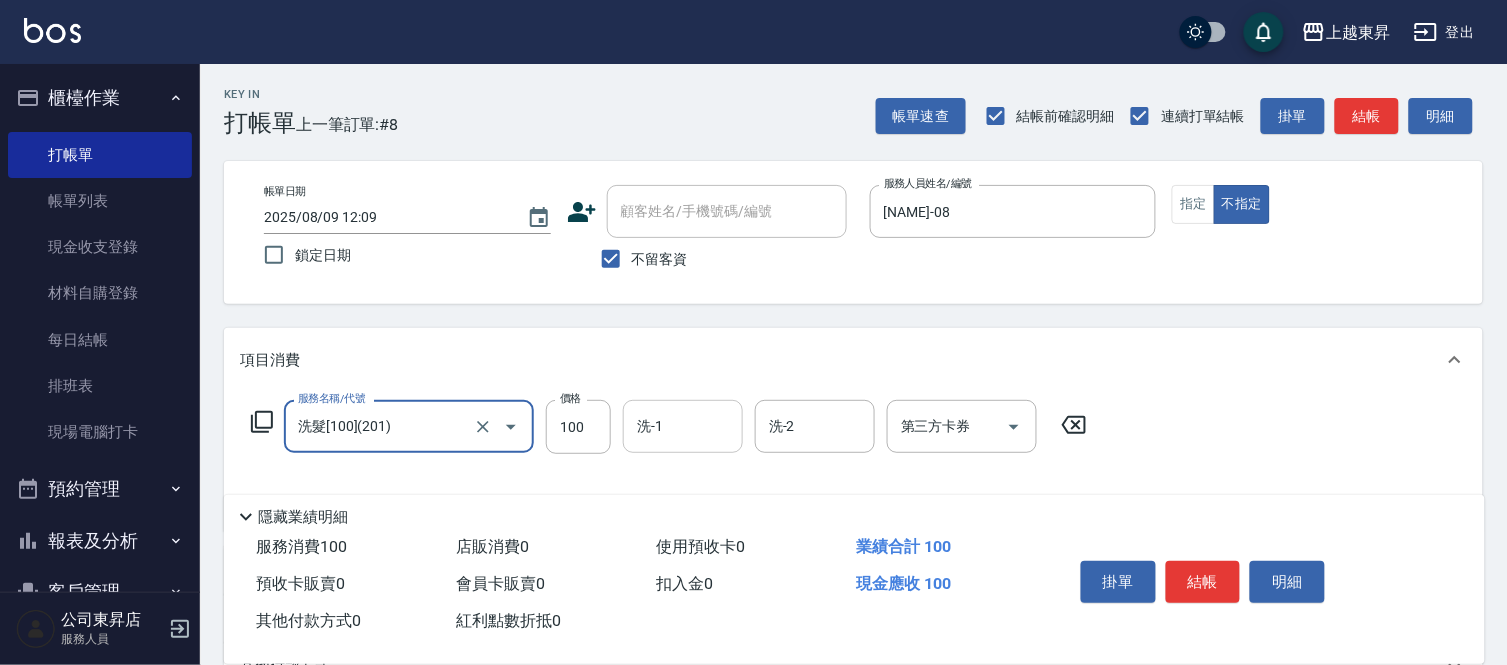 click on "洗-1" at bounding box center [683, 426] 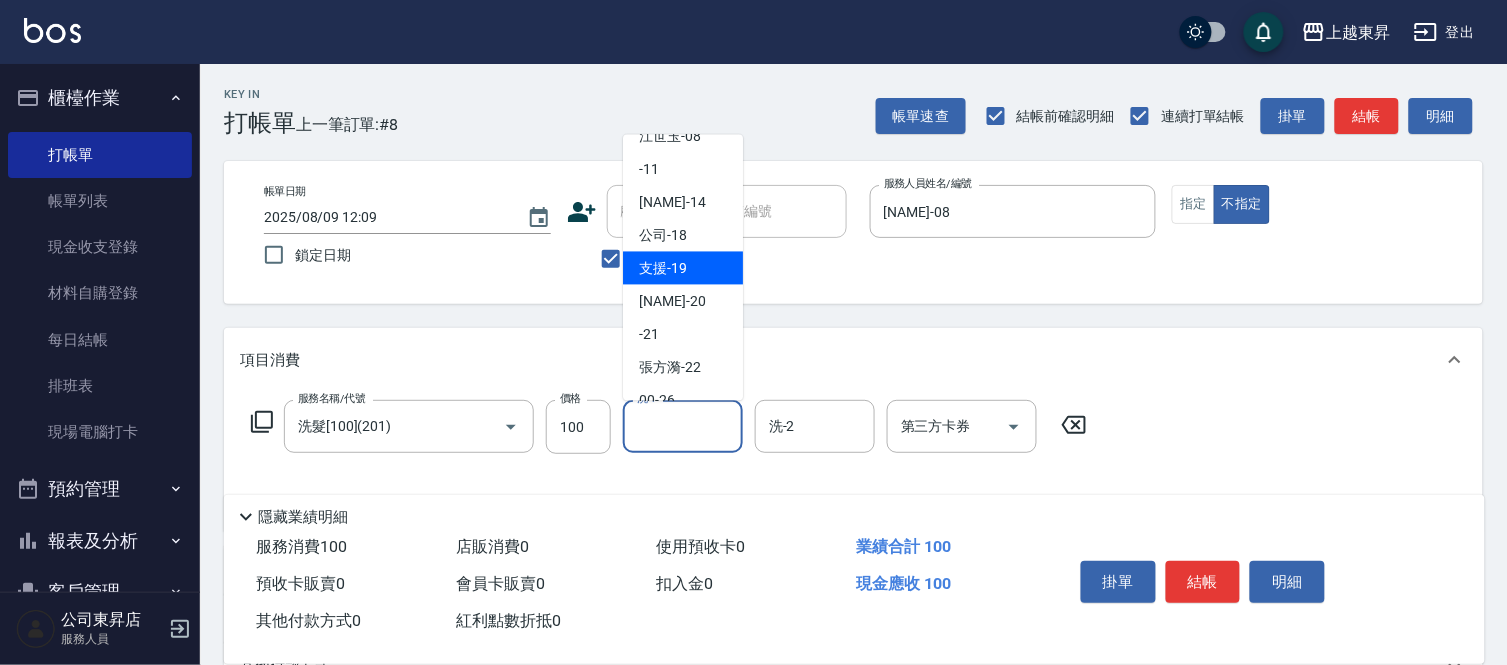 scroll, scrollTop: 222, scrollLeft: 0, axis: vertical 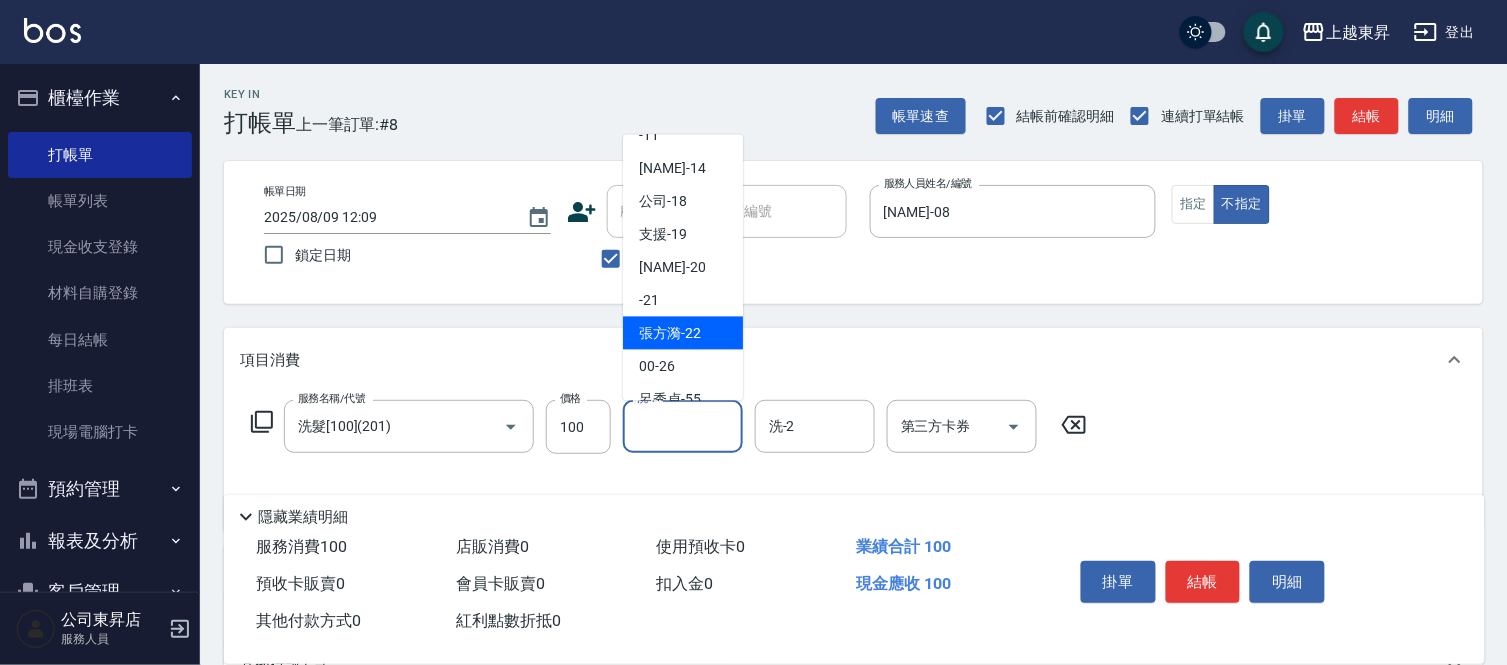 click on "[NAME] -22" at bounding box center [683, 333] 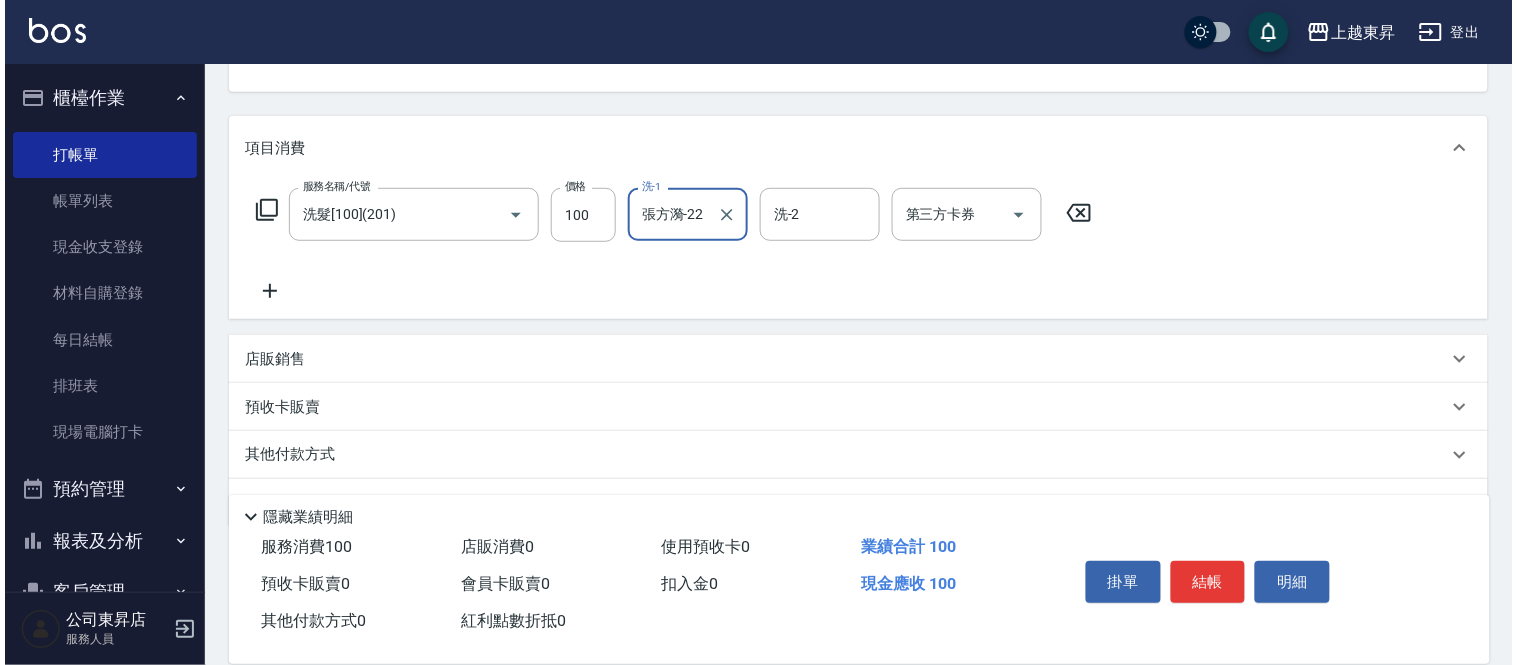 scroll, scrollTop: 222, scrollLeft: 0, axis: vertical 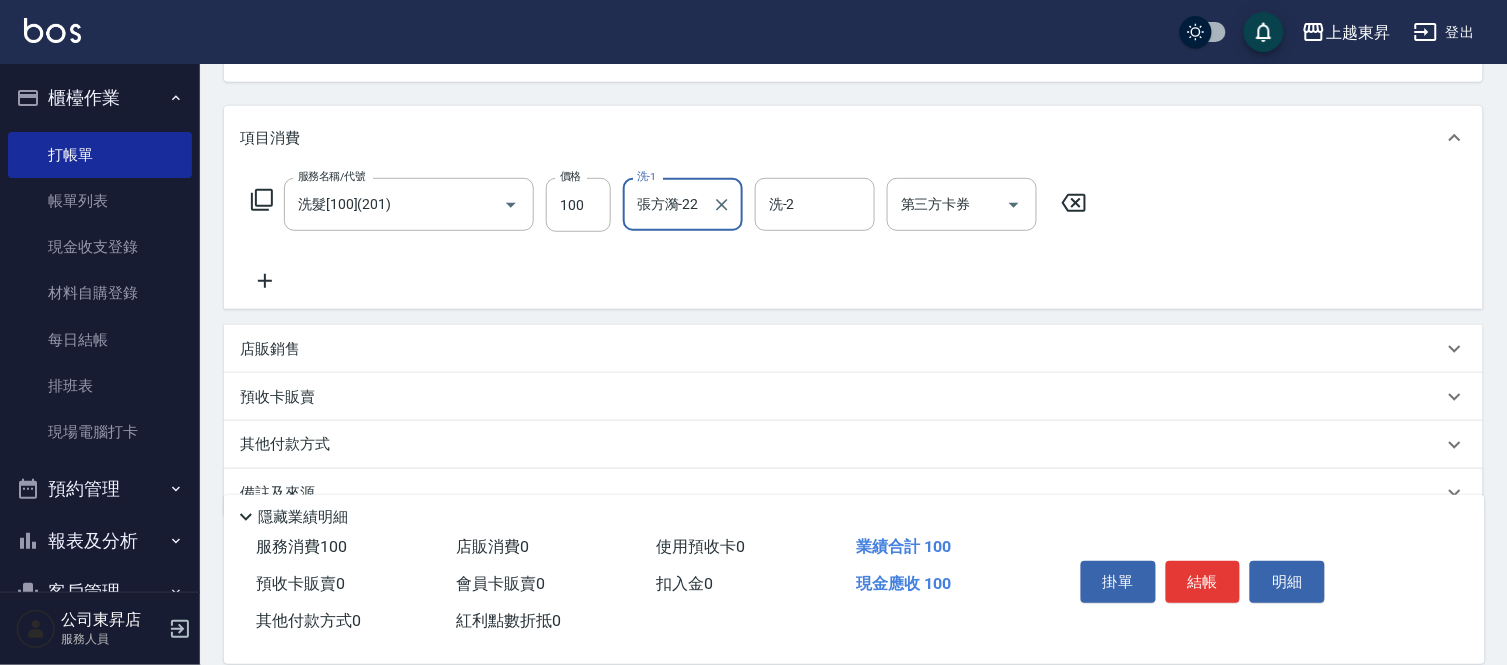 click 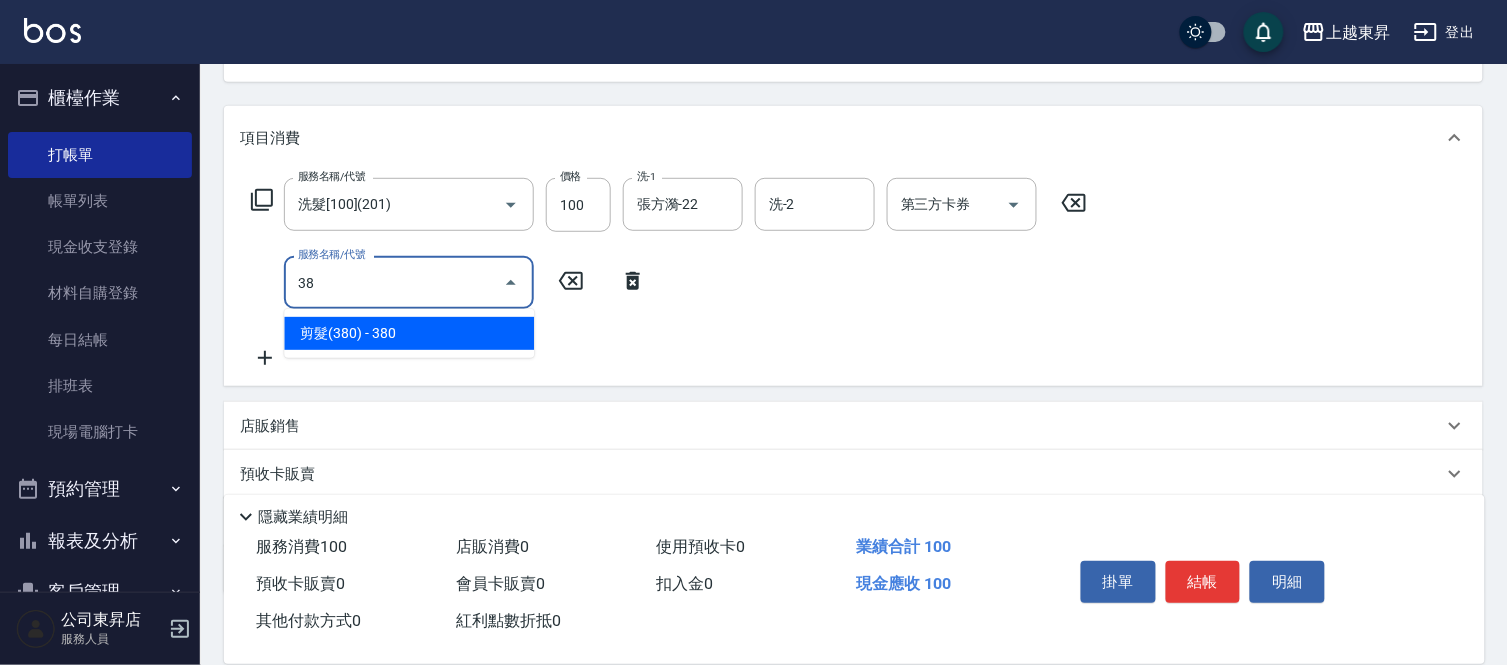 click on "剪髮(380) - 380" at bounding box center (409, 333) 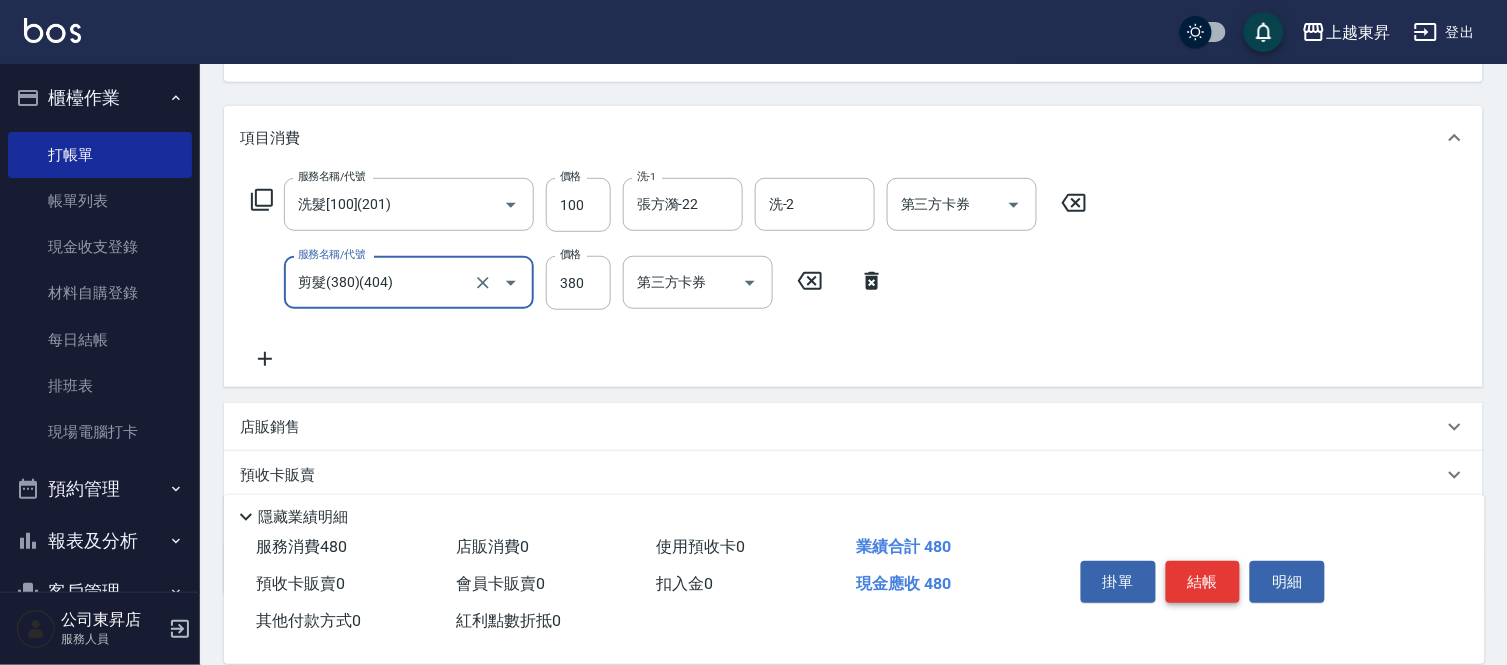 type on "剪髮(380)(404)" 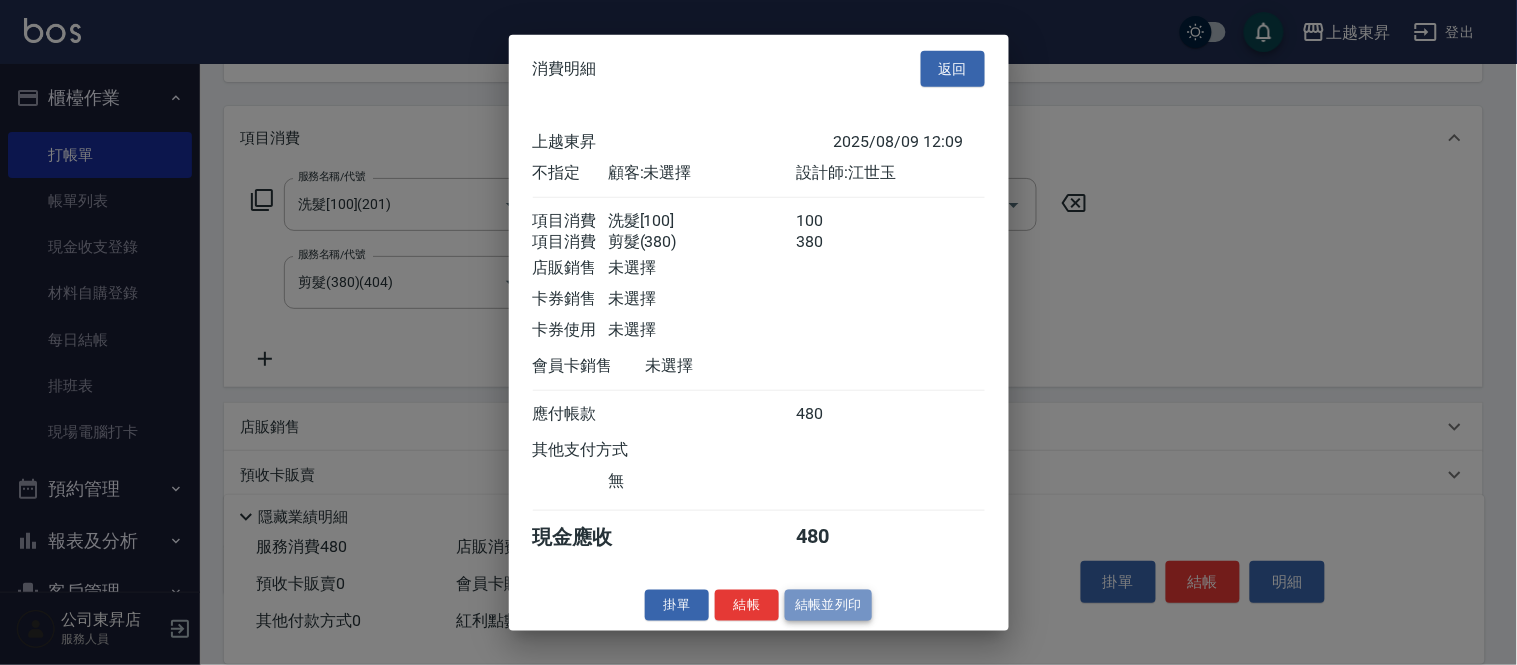 click on "結帳並列印" at bounding box center (828, 605) 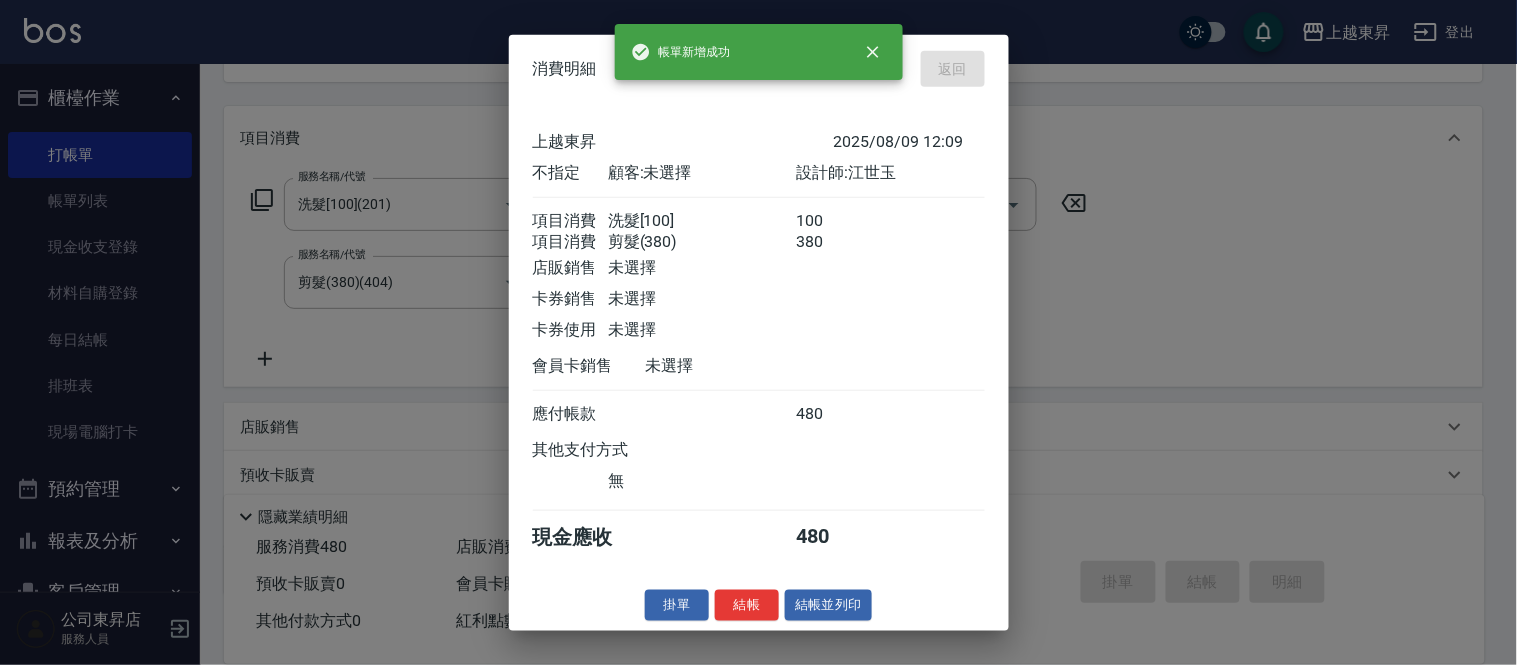 type on "[DATE] [TIME]" 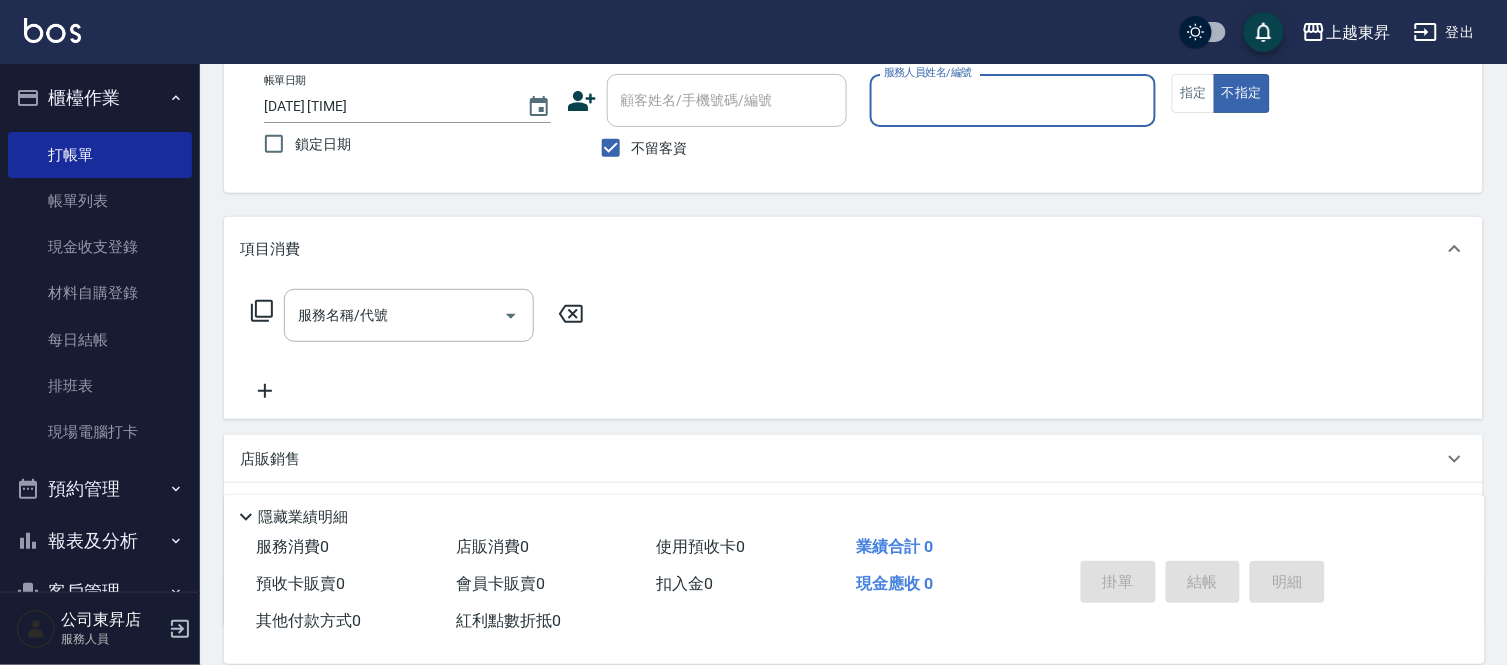 scroll, scrollTop: 0, scrollLeft: 0, axis: both 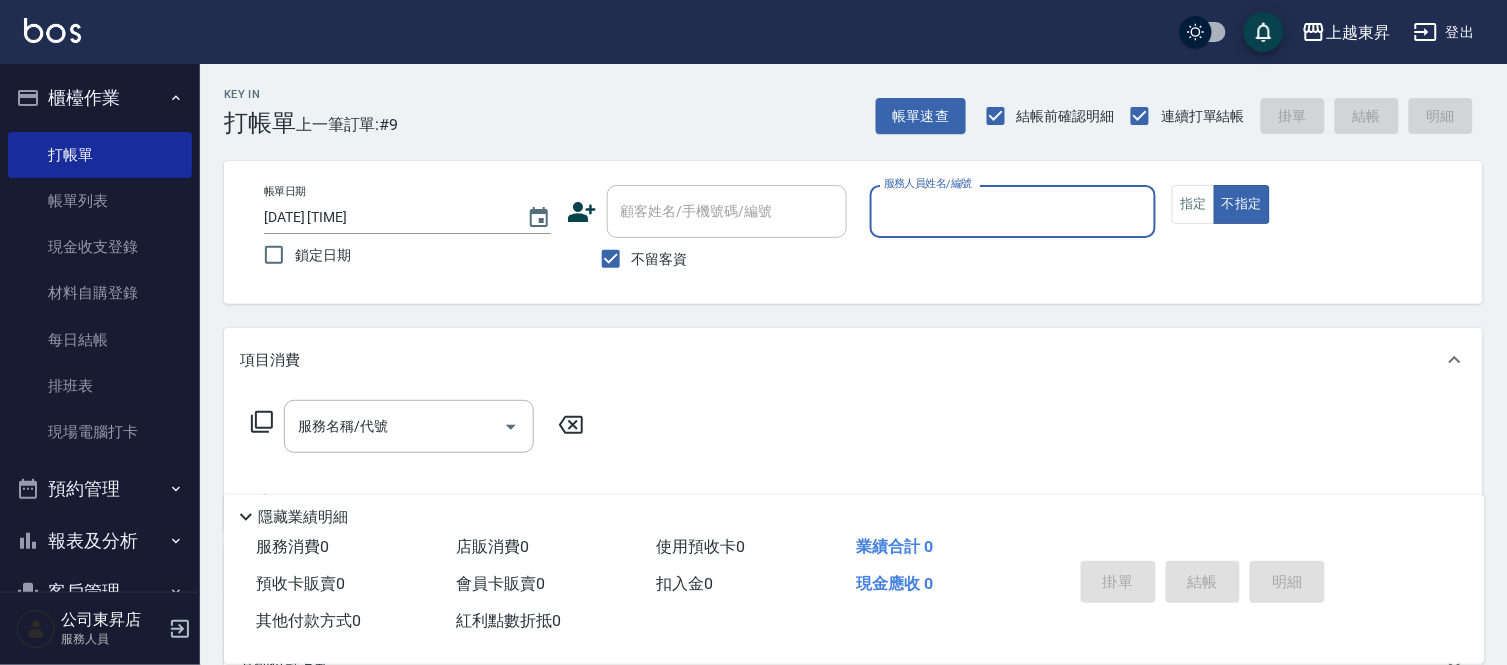 click on "服務人員姓名/編號" at bounding box center [928, 183] 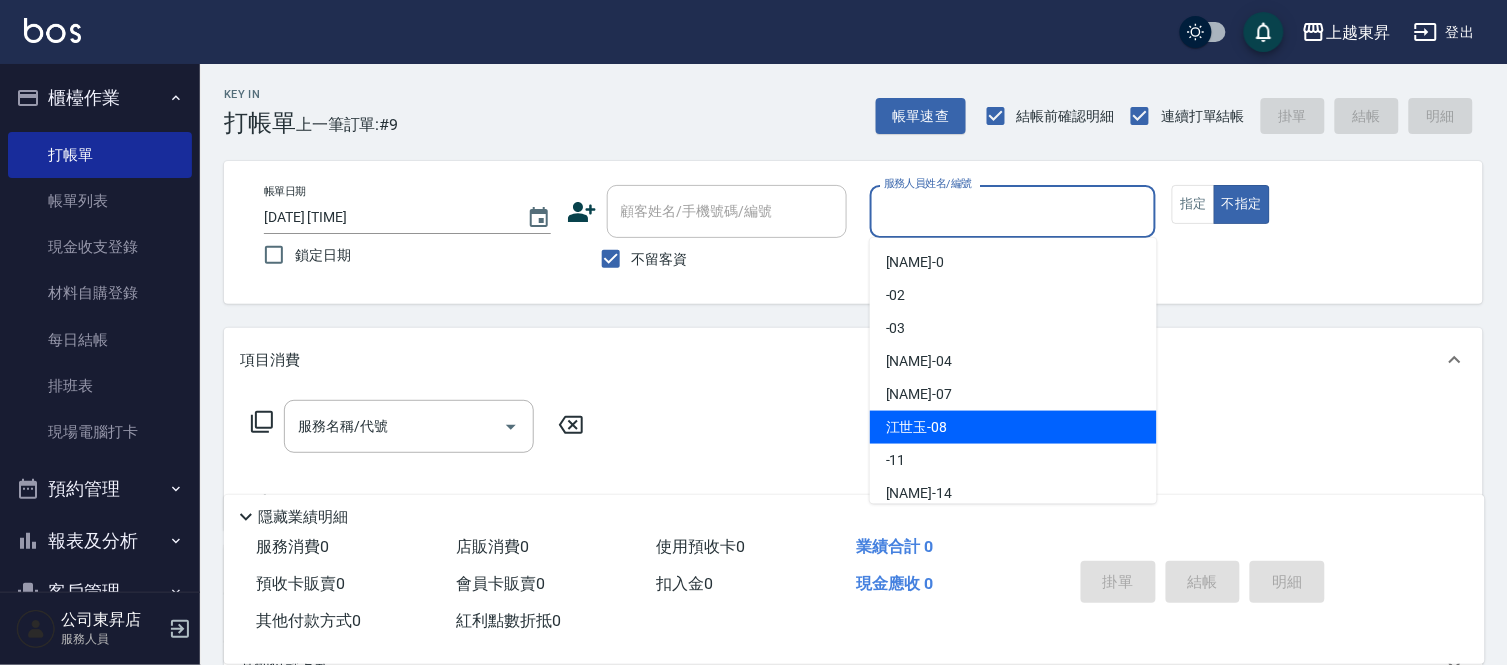 click on "江世玉 -08" at bounding box center (1013, 427) 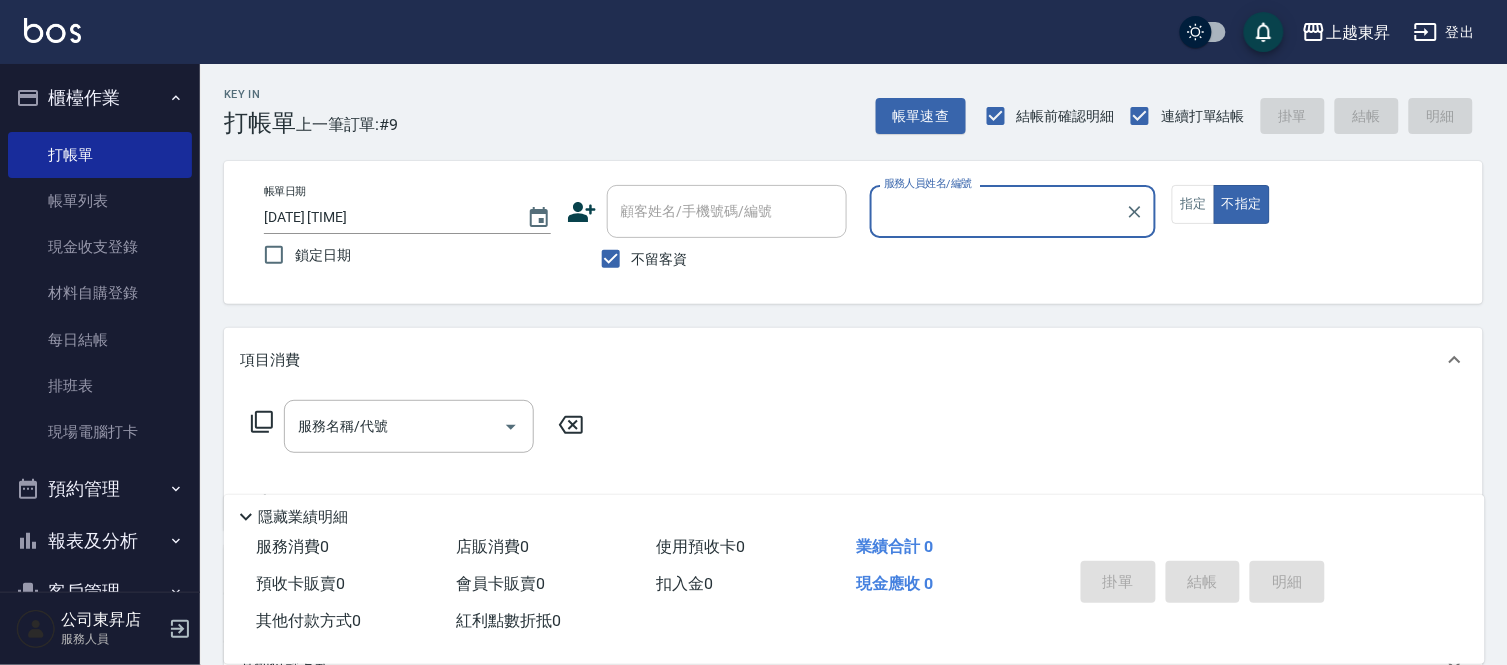 type on "[NAME]-08" 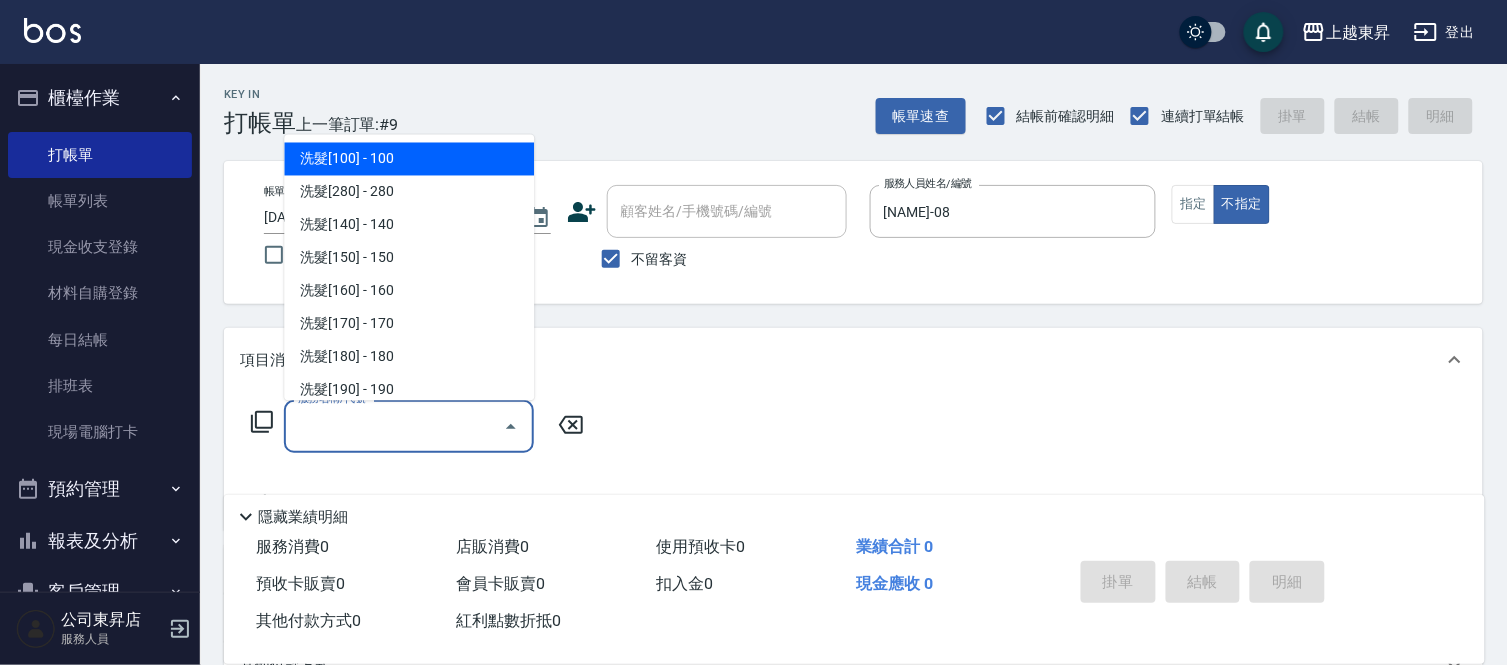 click on "服務名稱/代號" at bounding box center [394, 426] 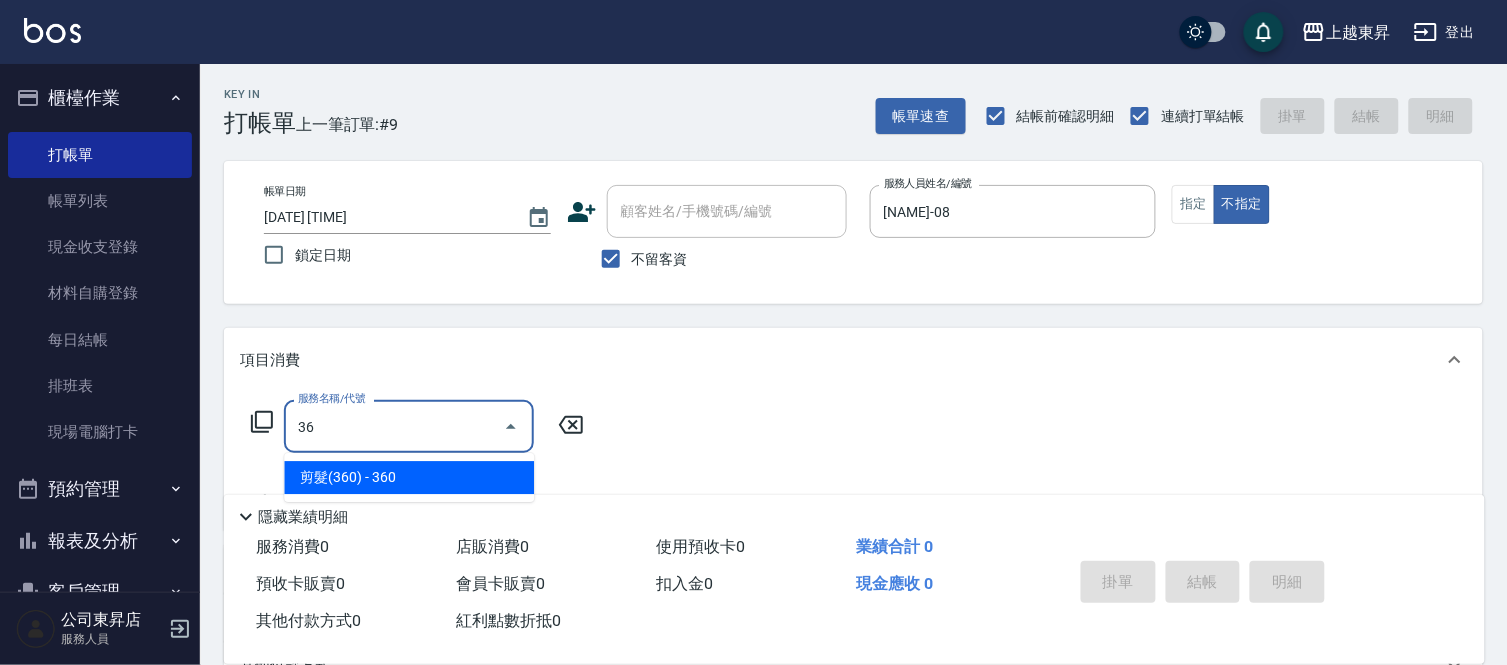 click on "剪髮(360) - 360" at bounding box center [409, 477] 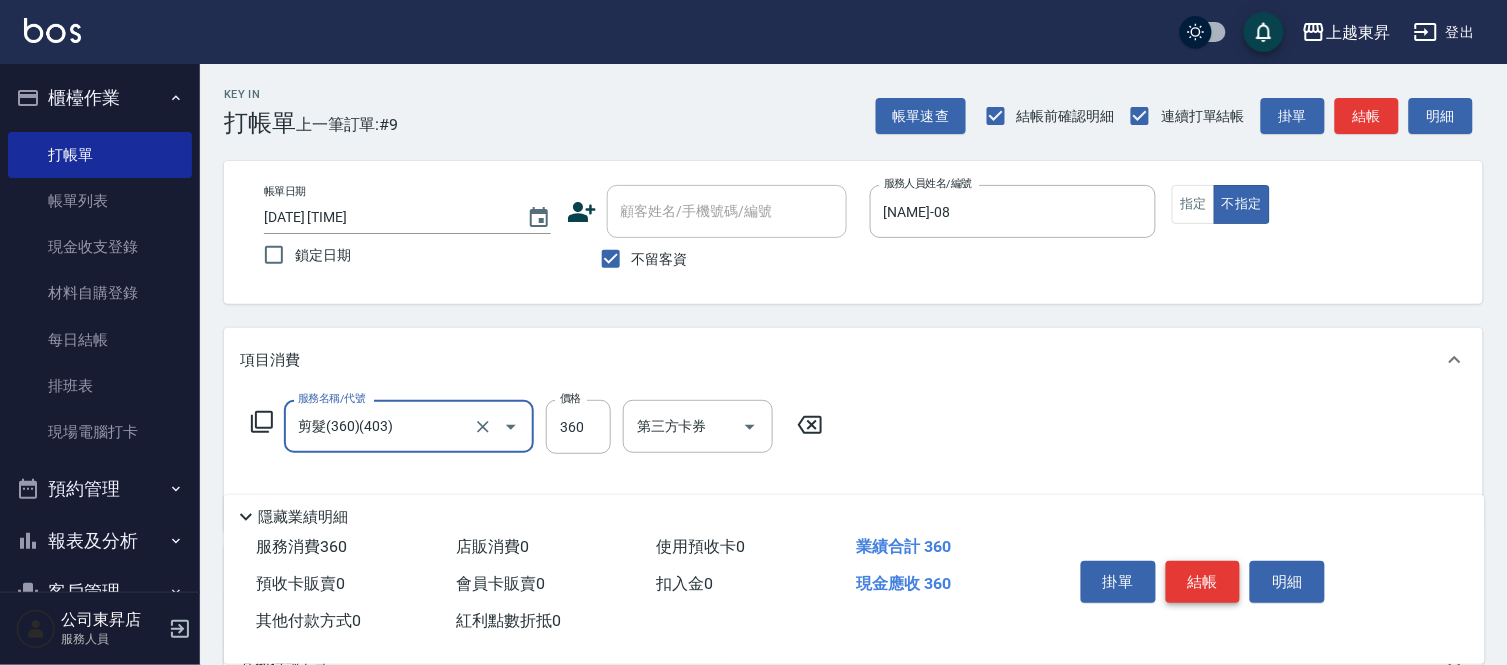 type on "剪髮(360)(403)" 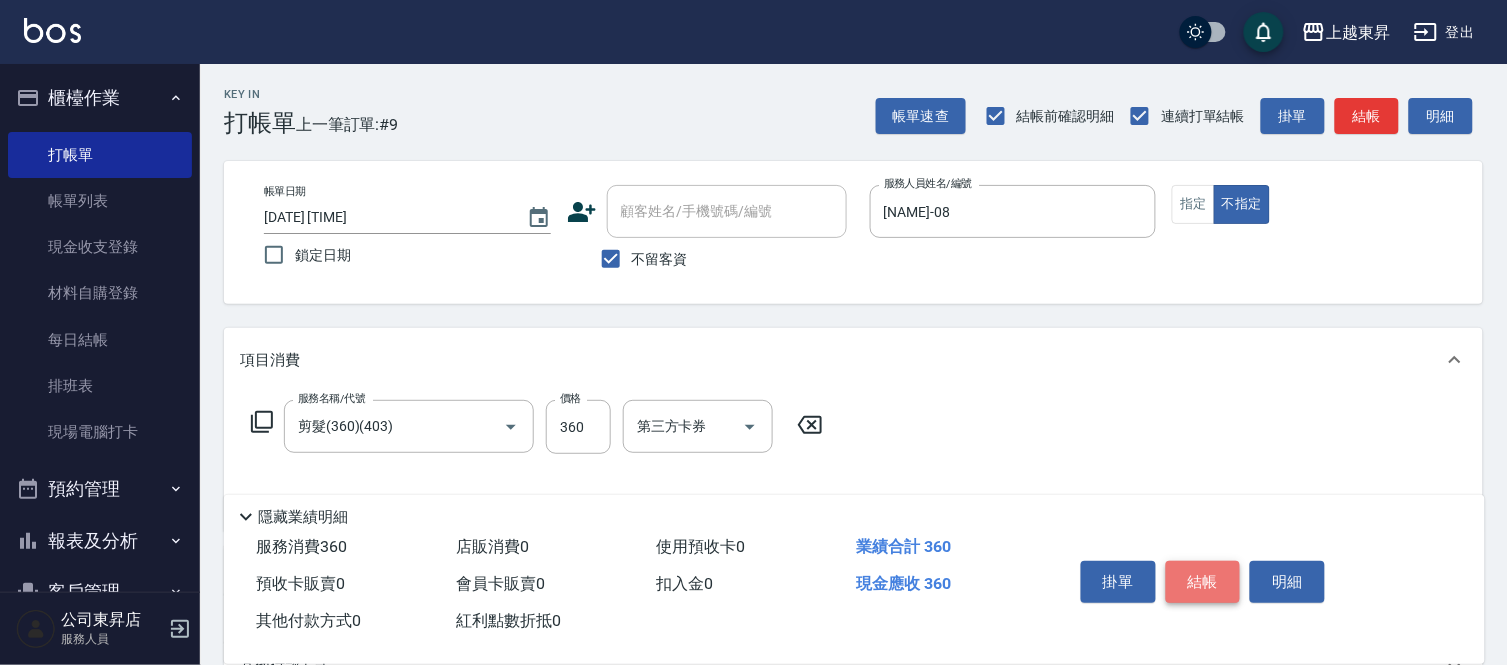click on "結帳" at bounding box center (1203, 582) 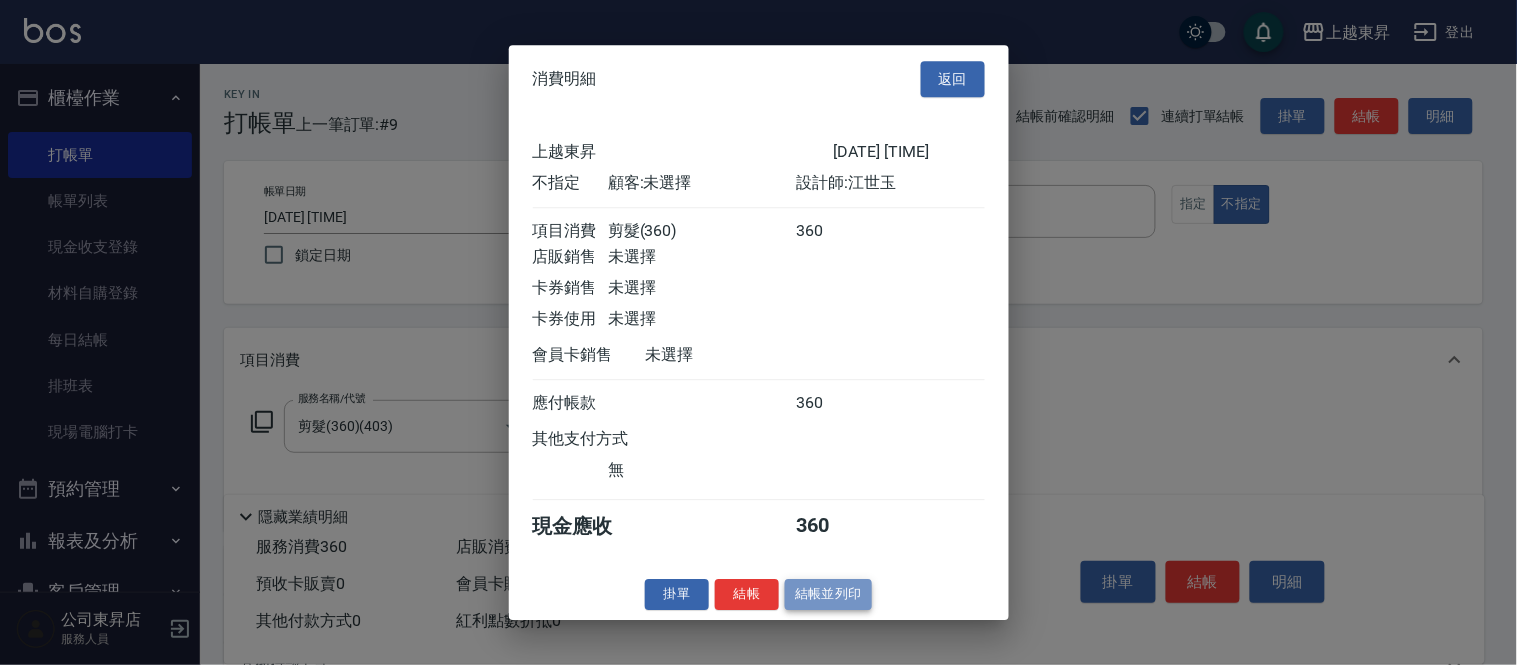 click on "結帳並列印" at bounding box center [828, 594] 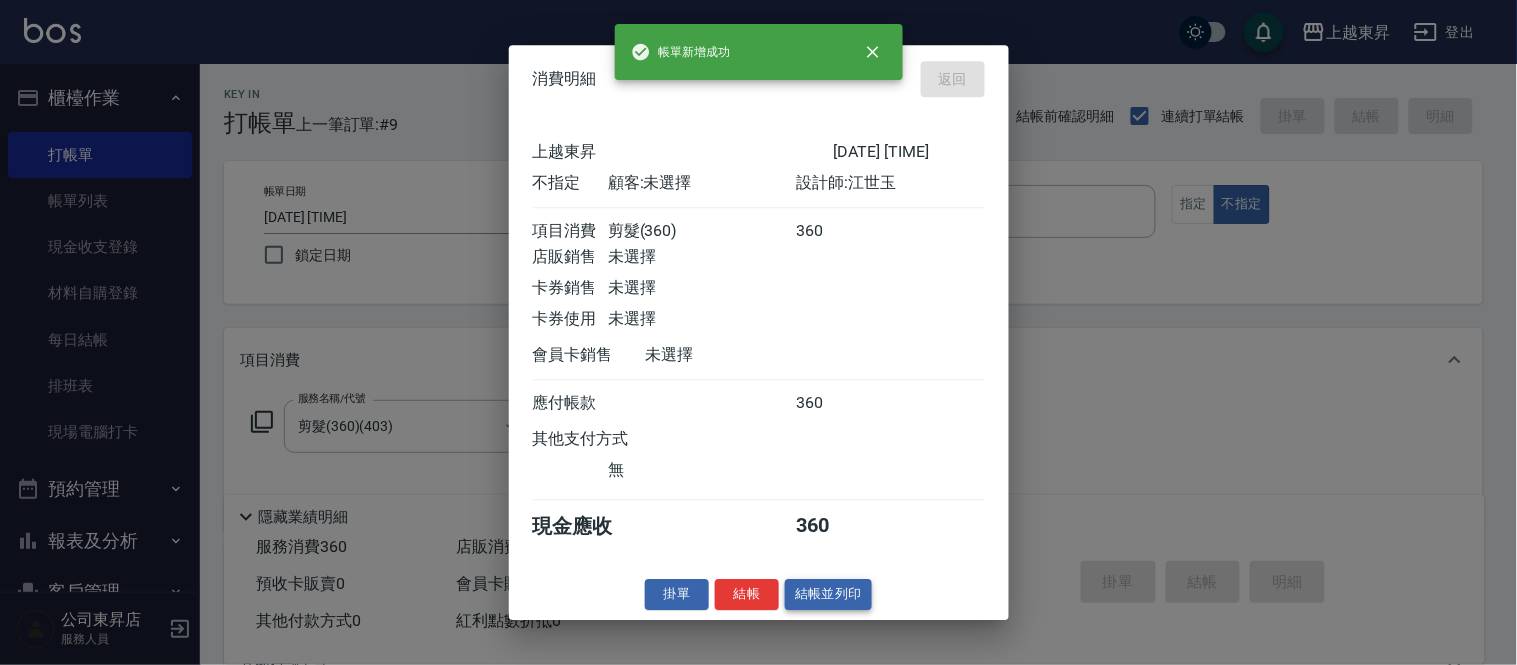 type 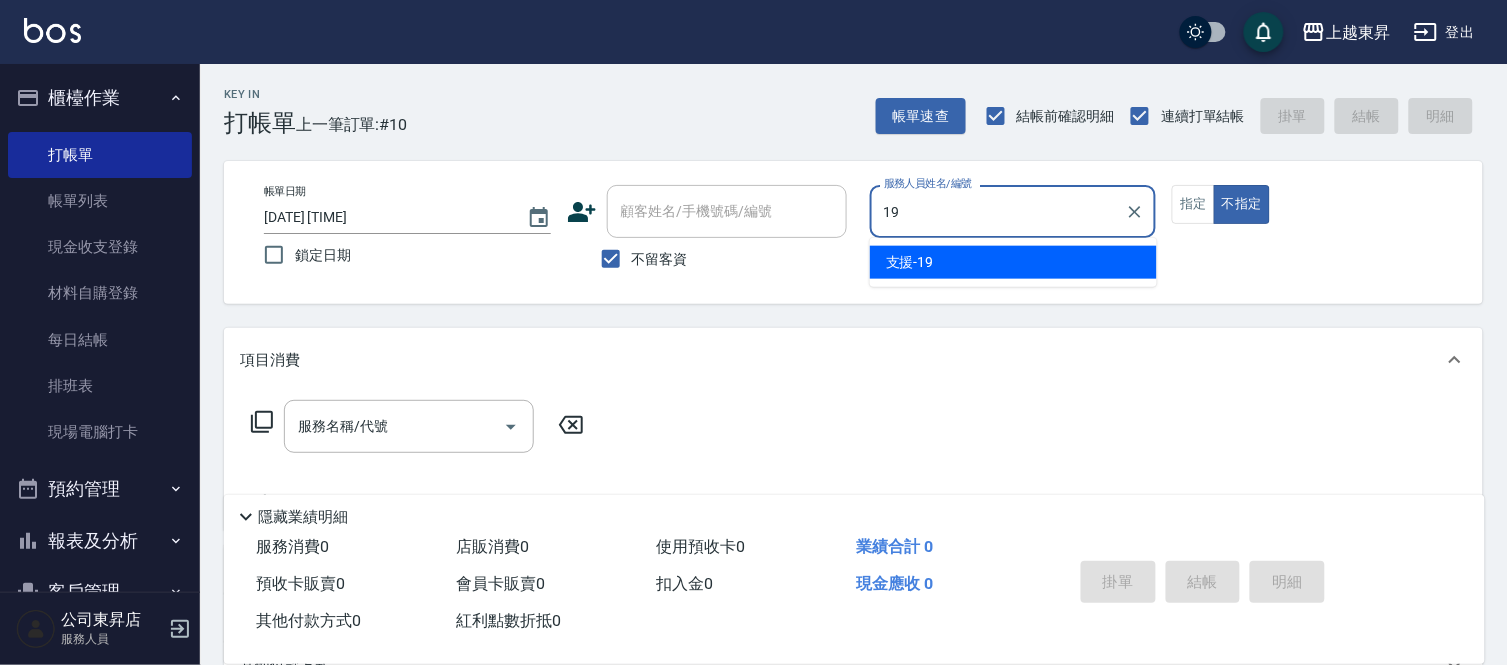 type on "[NAME]-19" 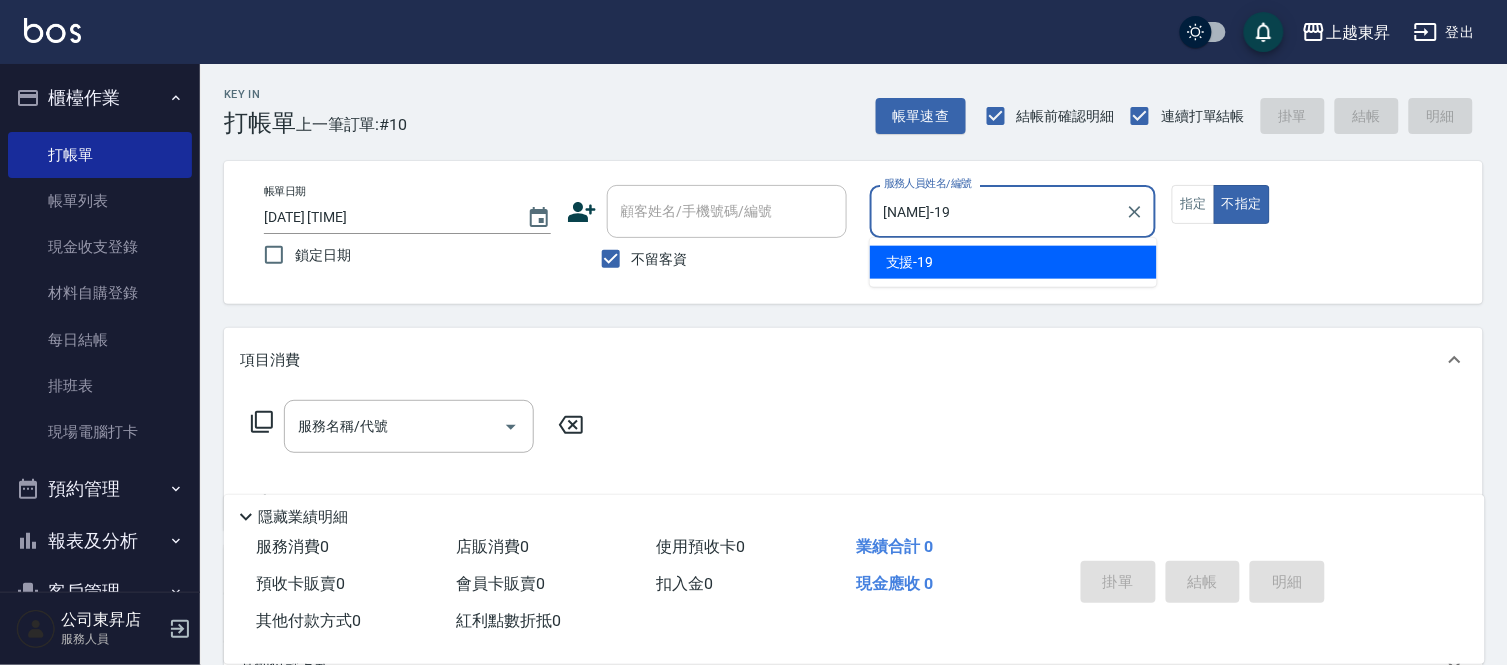 type on "false" 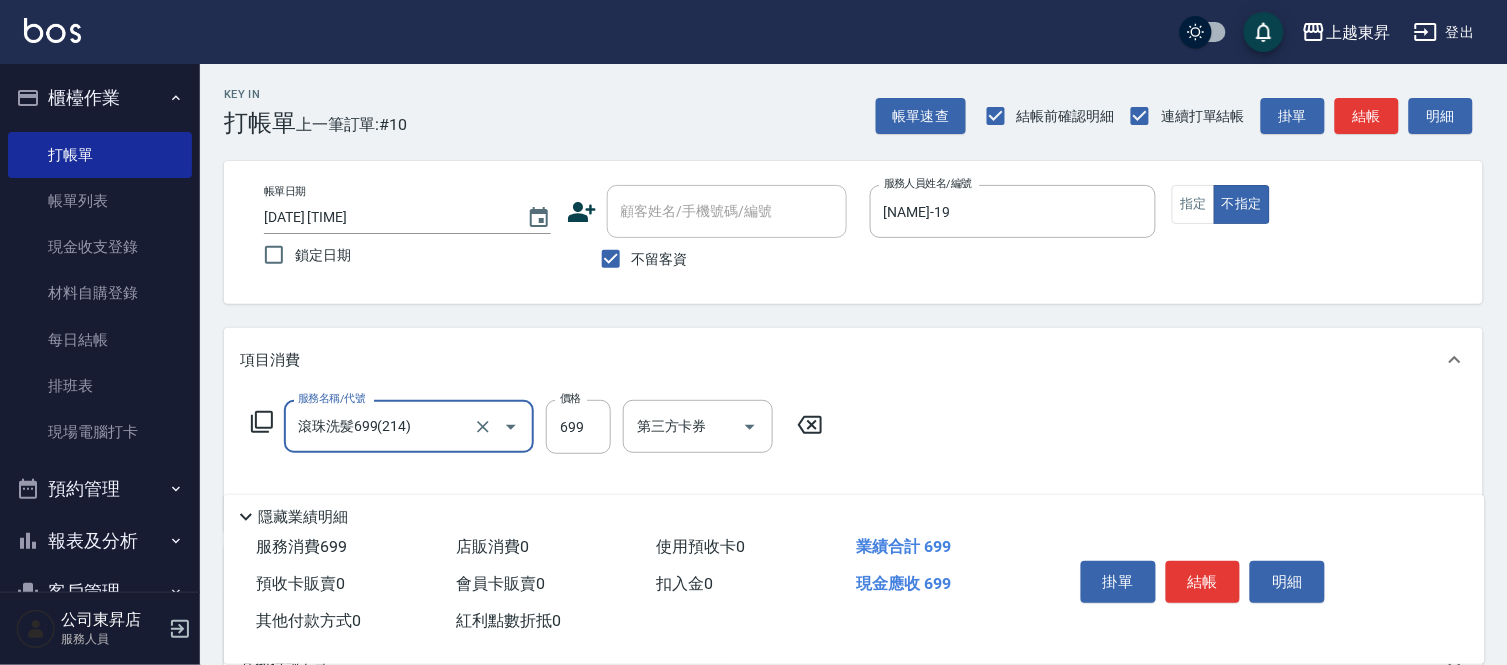 type on "滾珠洗髪699(214)" 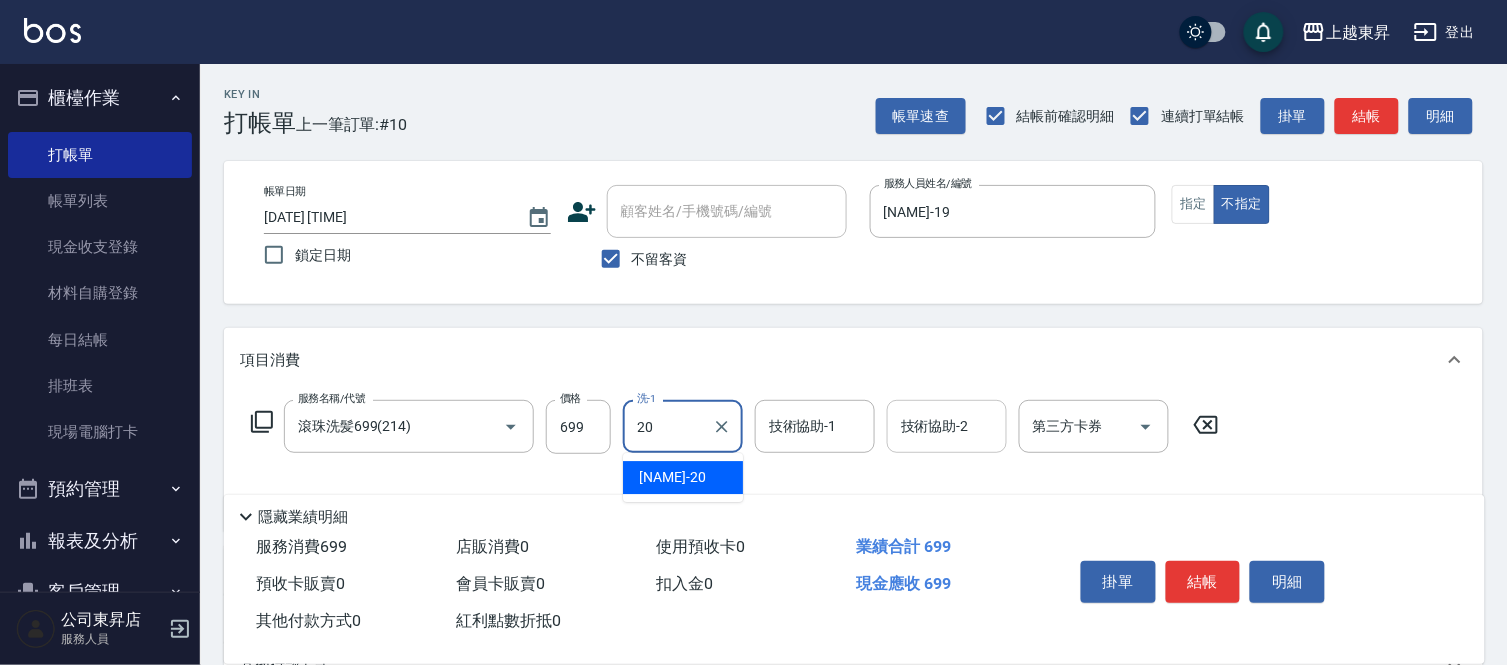 type on "[NAME]-20" 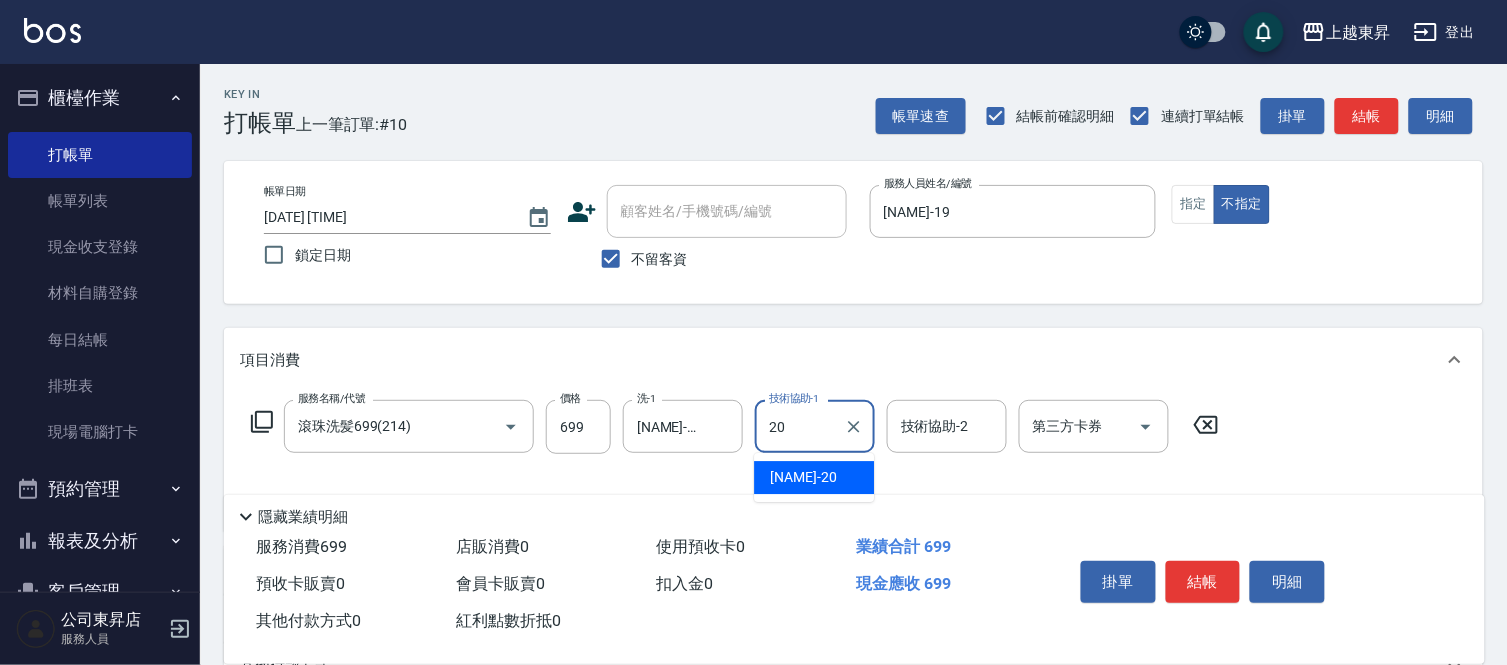 type on "[NAME]-20" 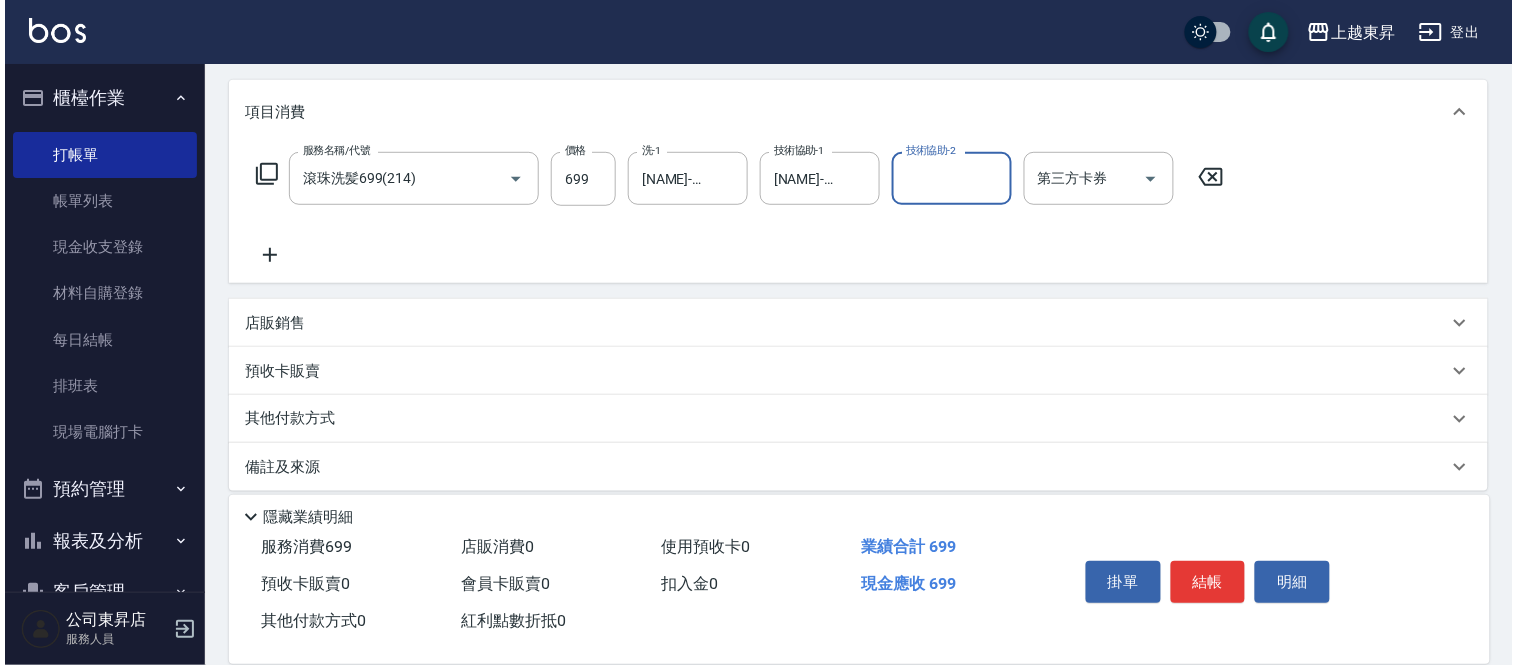 scroll, scrollTop: 263, scrollLeft: 0, axis: vertical 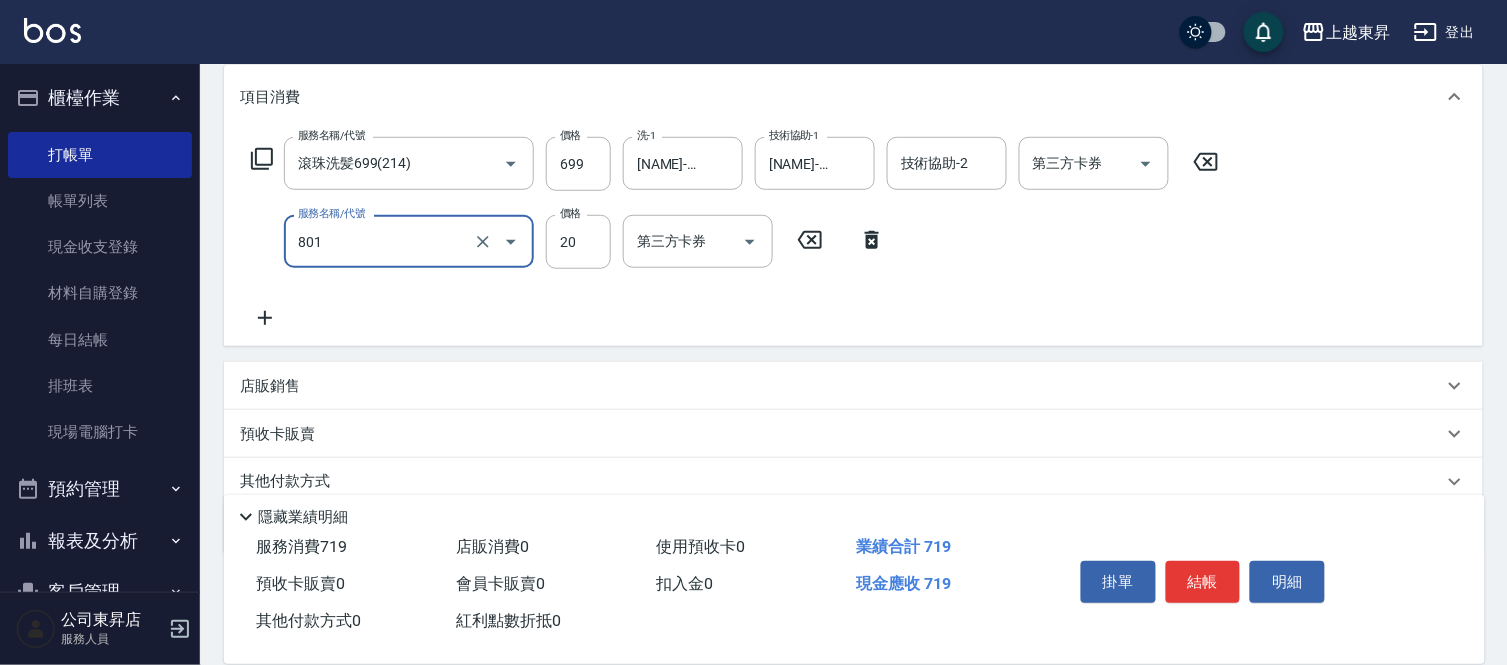 type on "潤絲(801)" 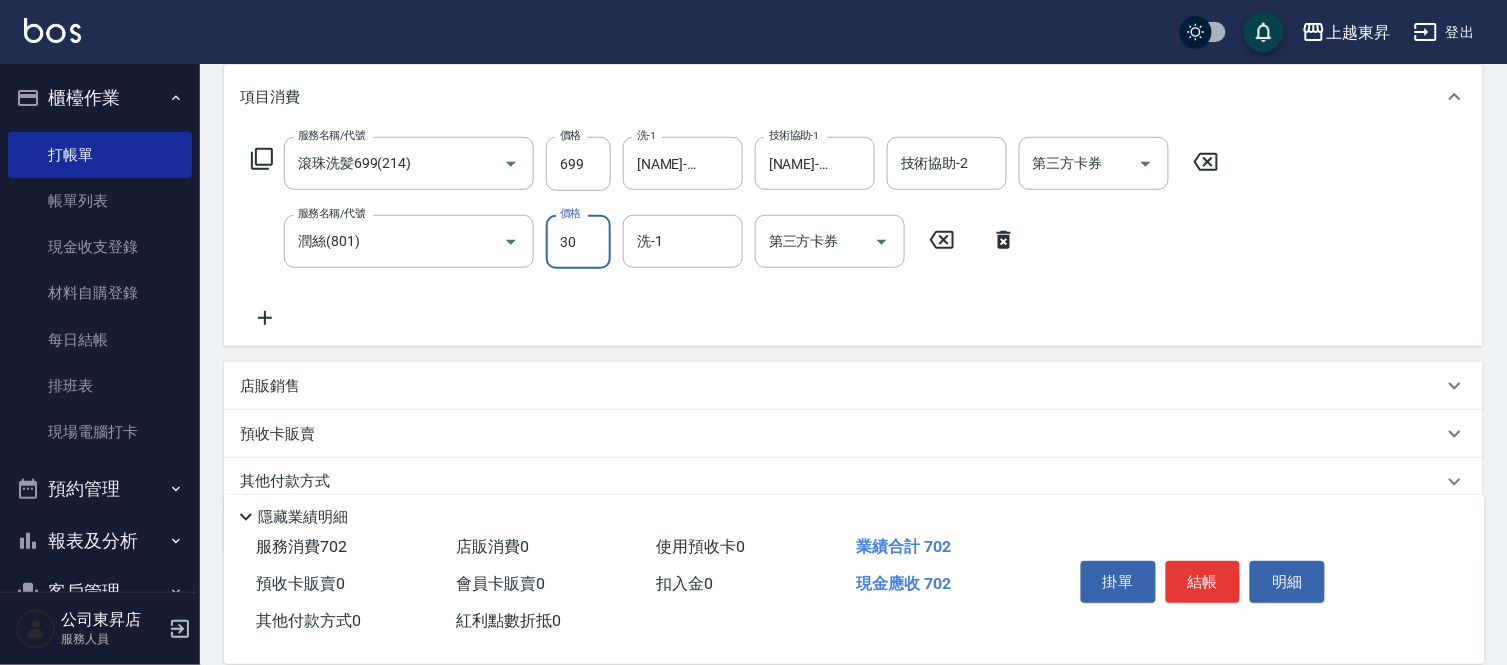 type on "30" 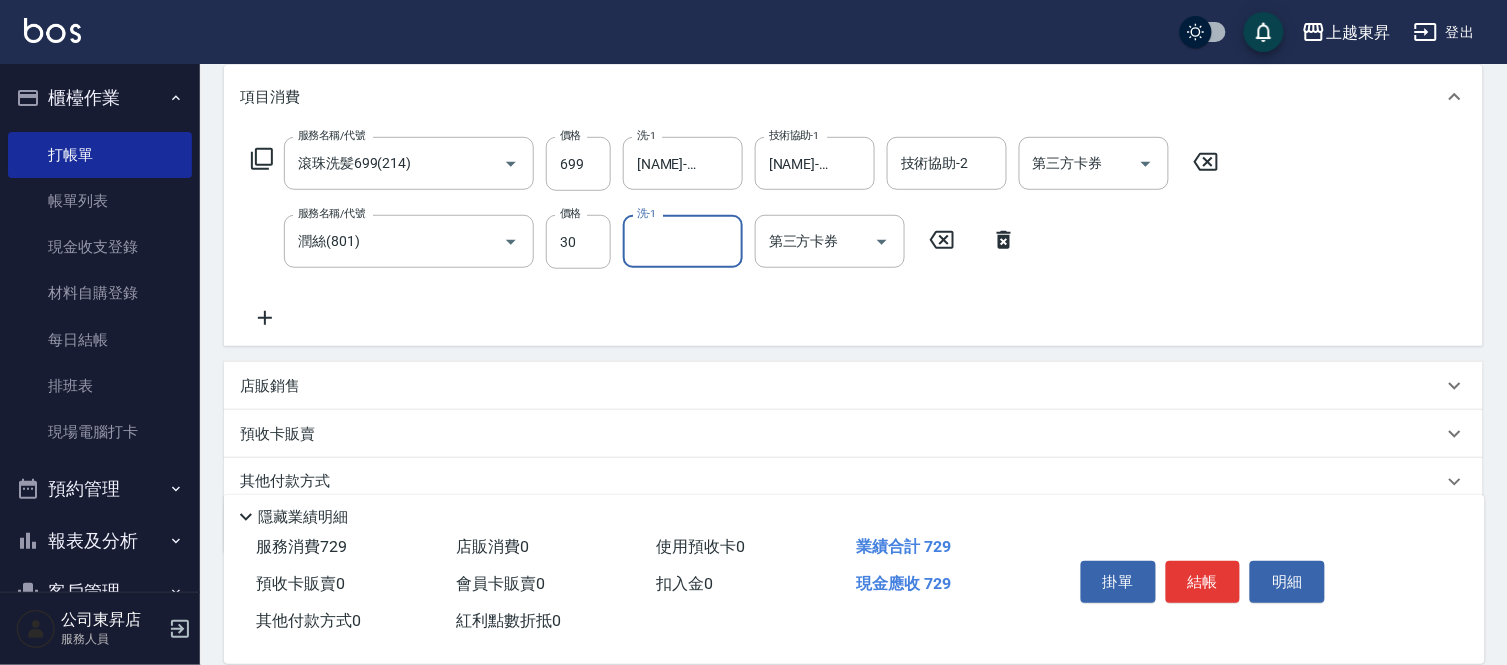 type on "1" 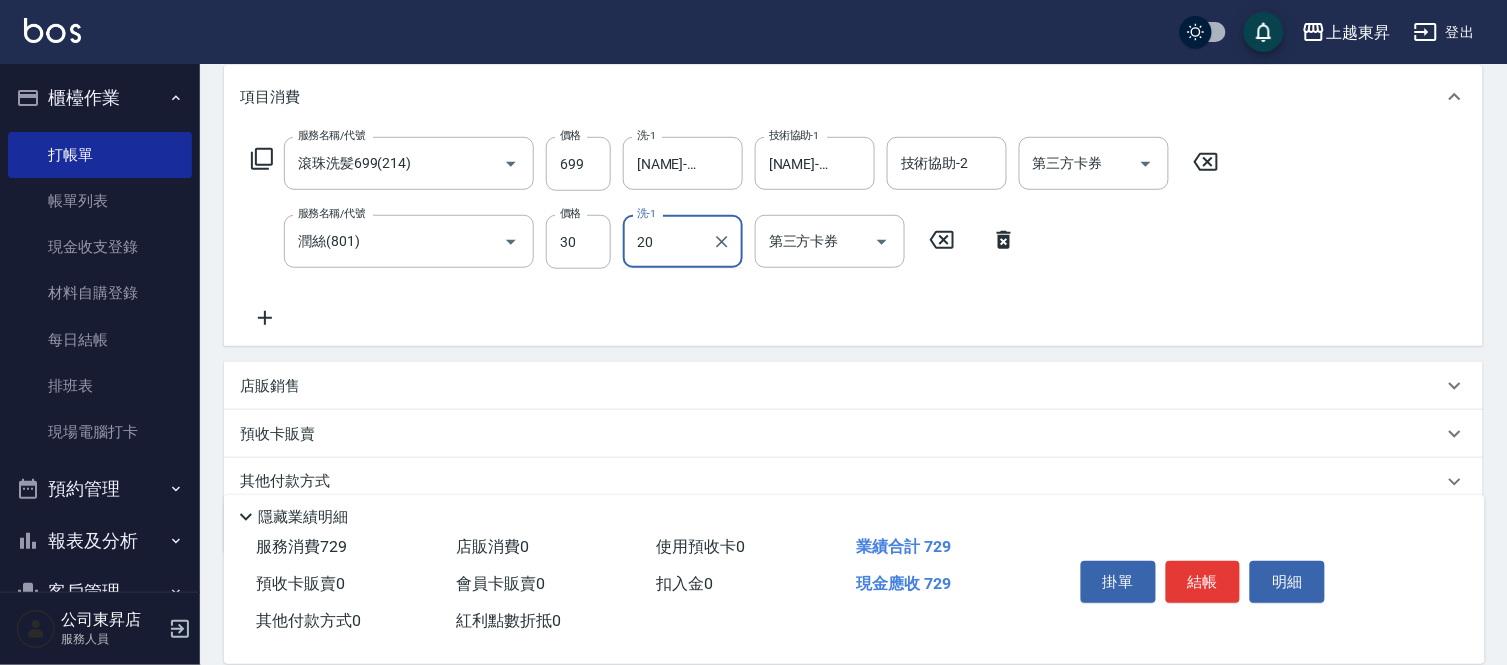 type on "[NAME]-20" 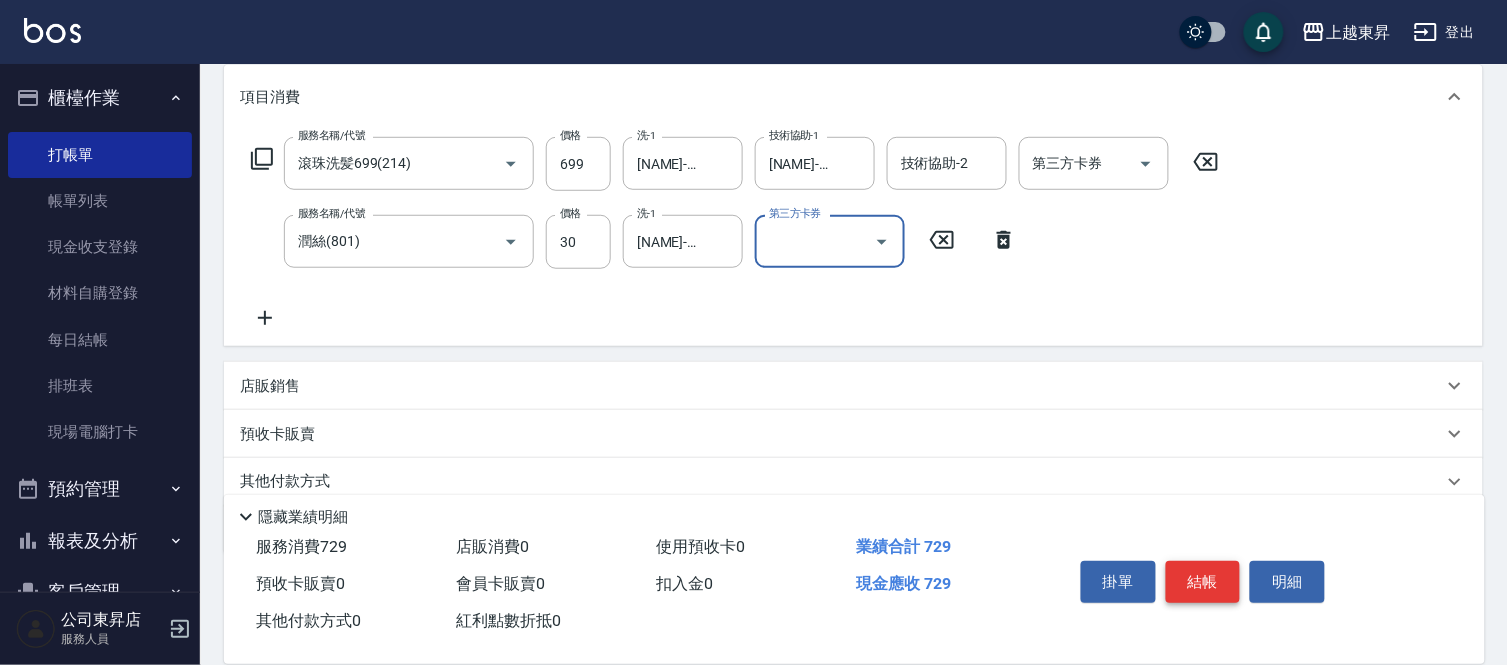 click on "結帳" at bounding box center [1203, 582] 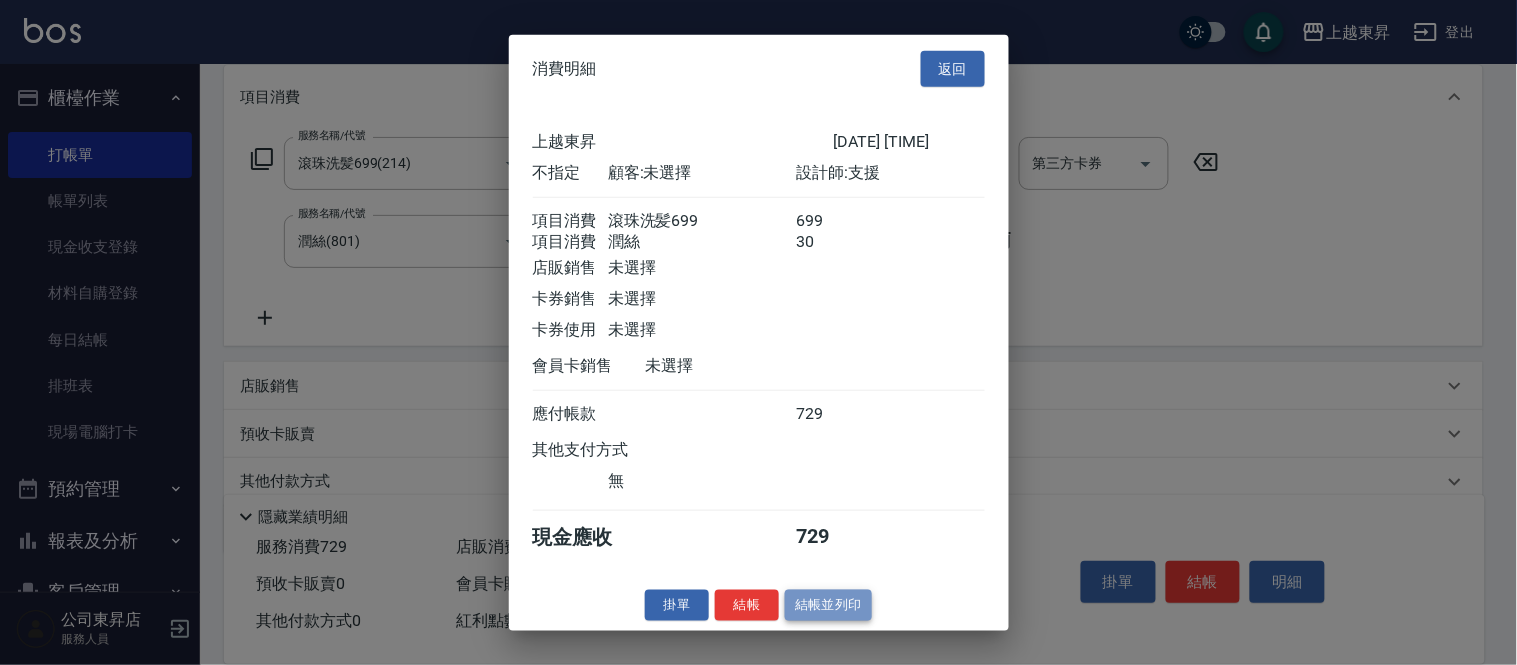 click on "結帳並列印" at bounding box center [828, 605] 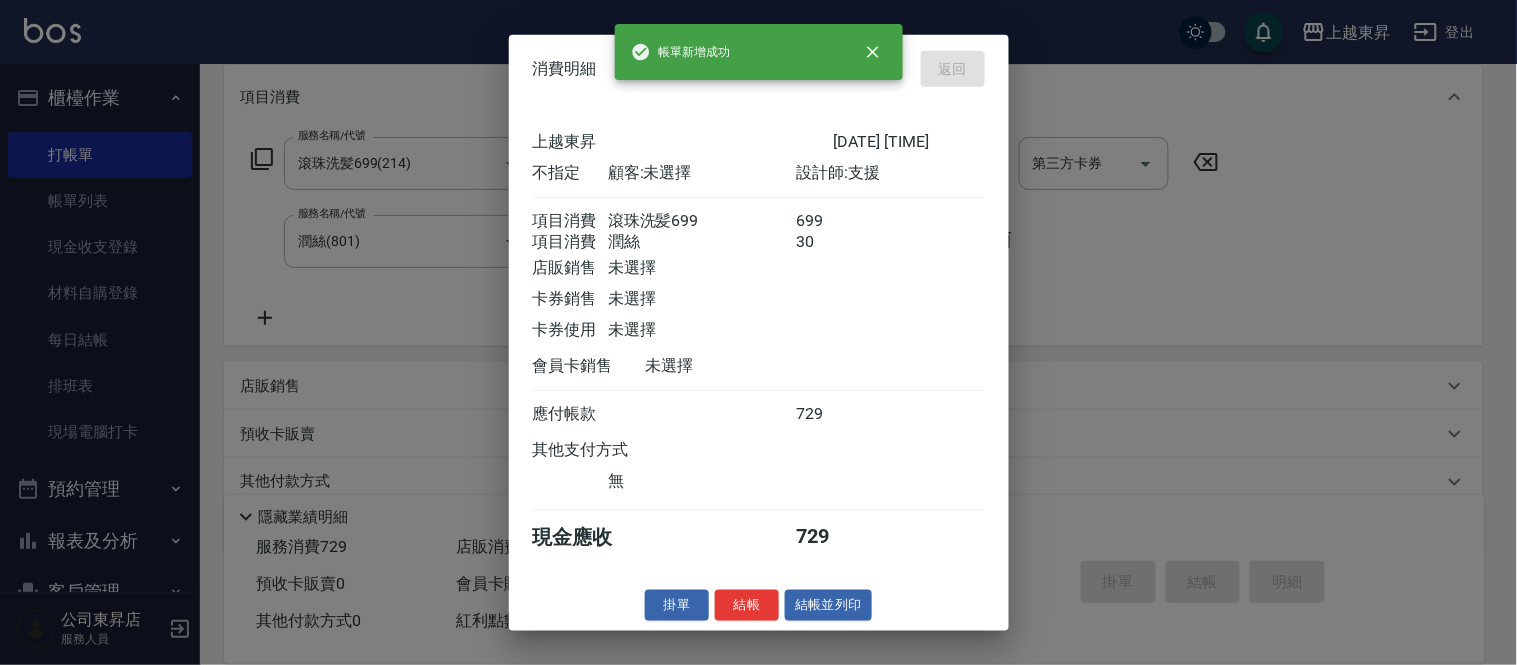 type on "[DATE] [TIME]" 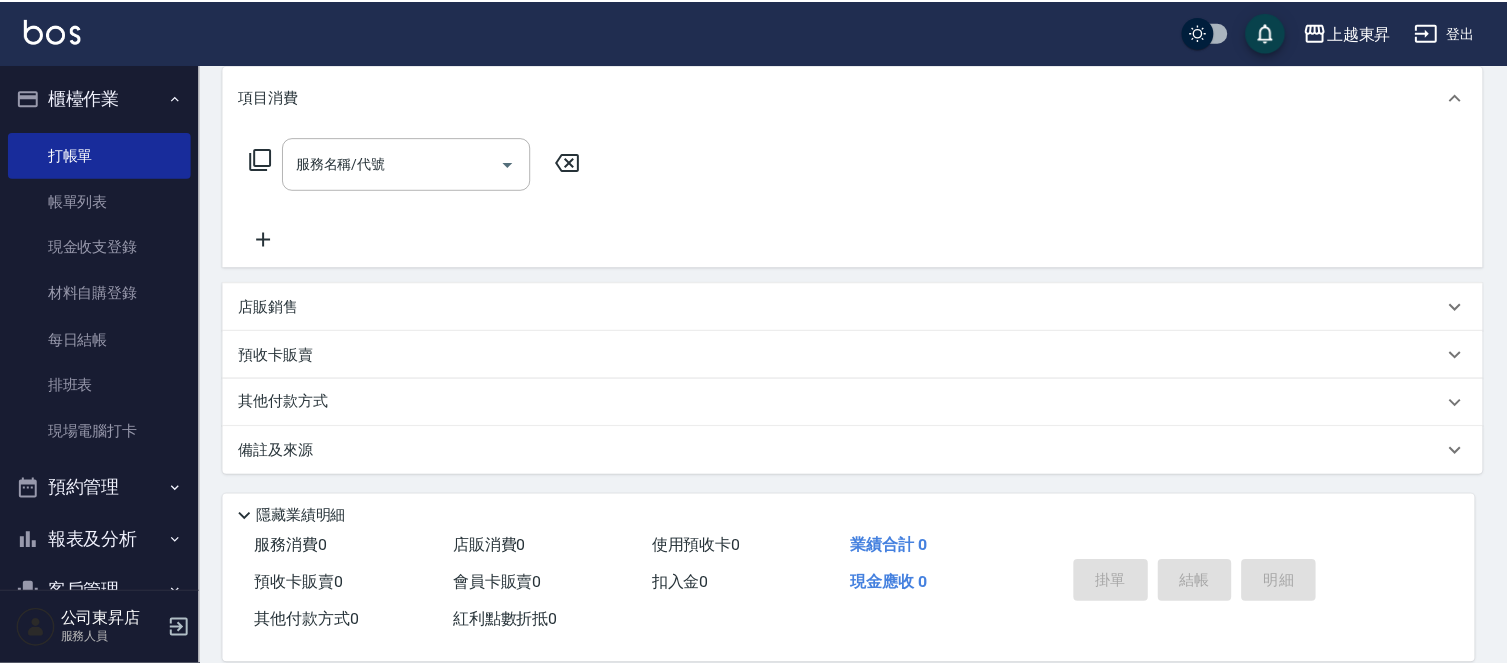 scroll, scrollTop: 0, scrollLeft: 0, axis: both 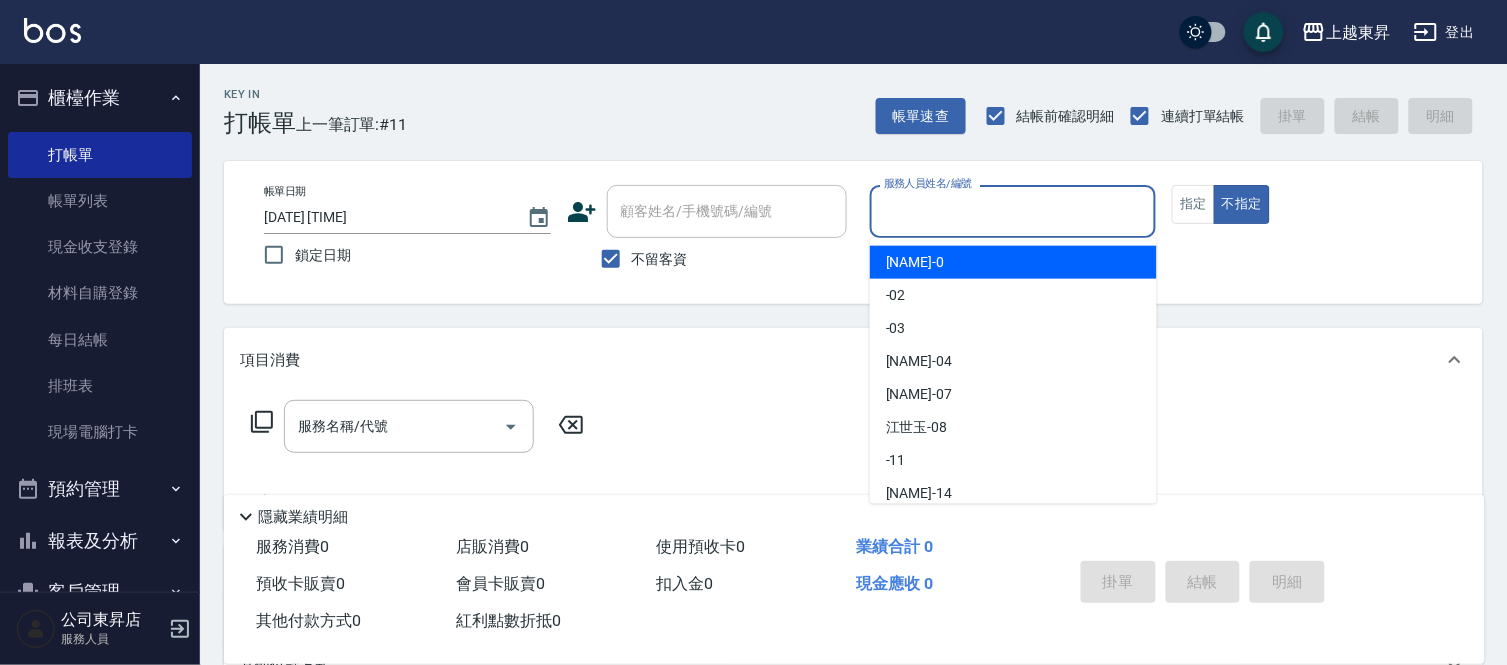 click on "服務人員姓名/編號" at bounding box center [1013, 211] 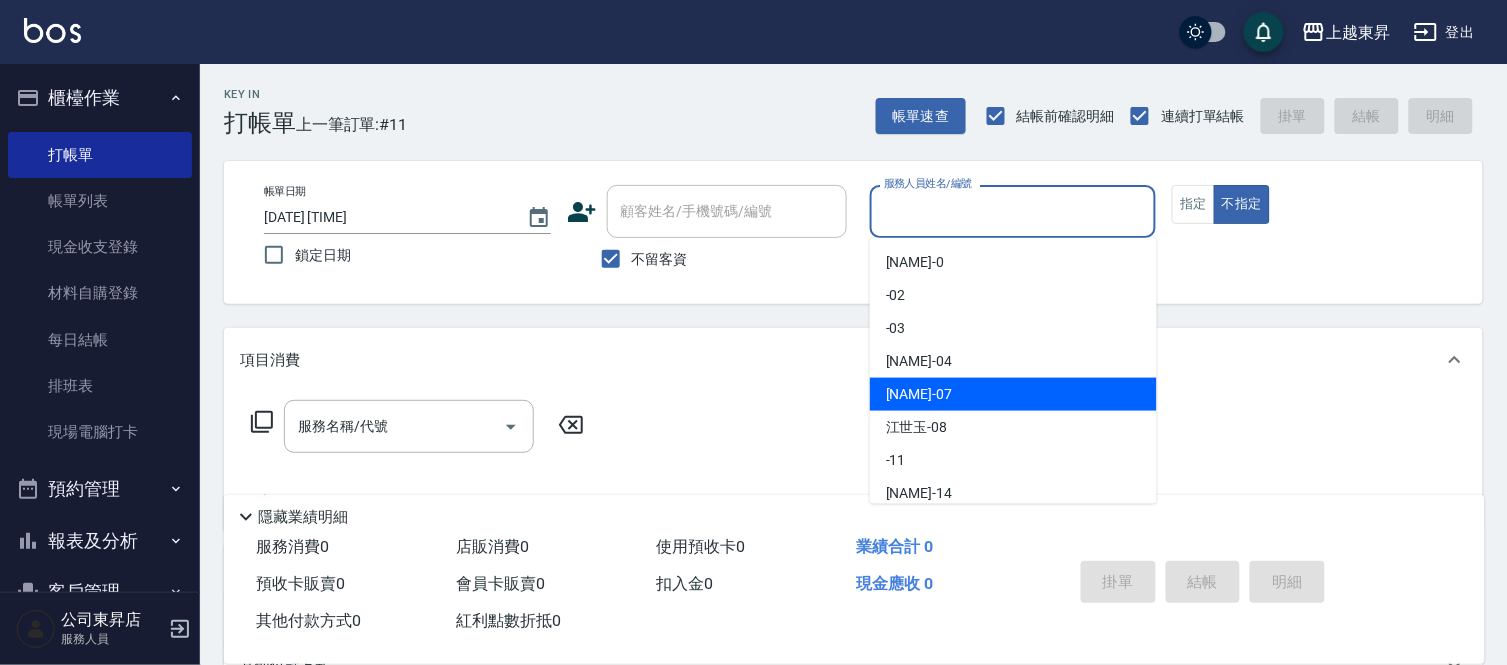 click on "榮松 -07" at bounding box center (919, 394) 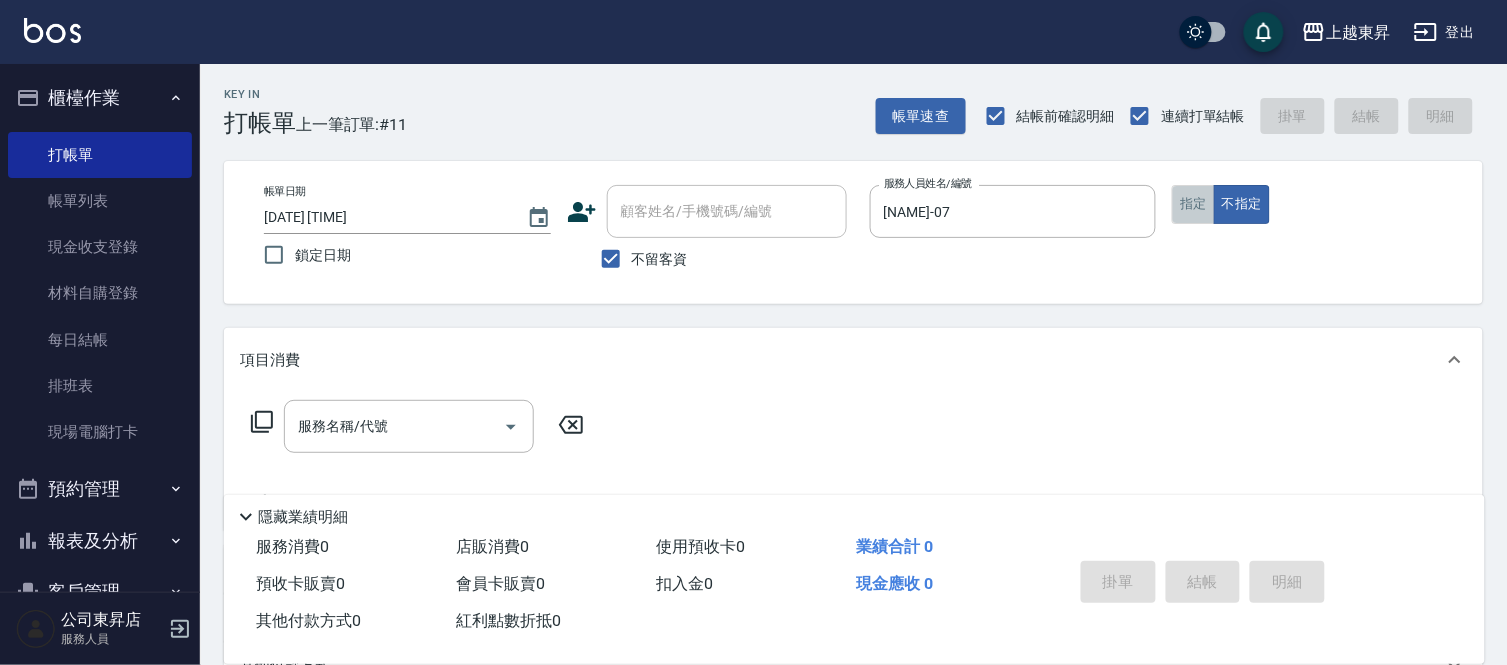 click on "指定" at bounding box center [1193, 204] 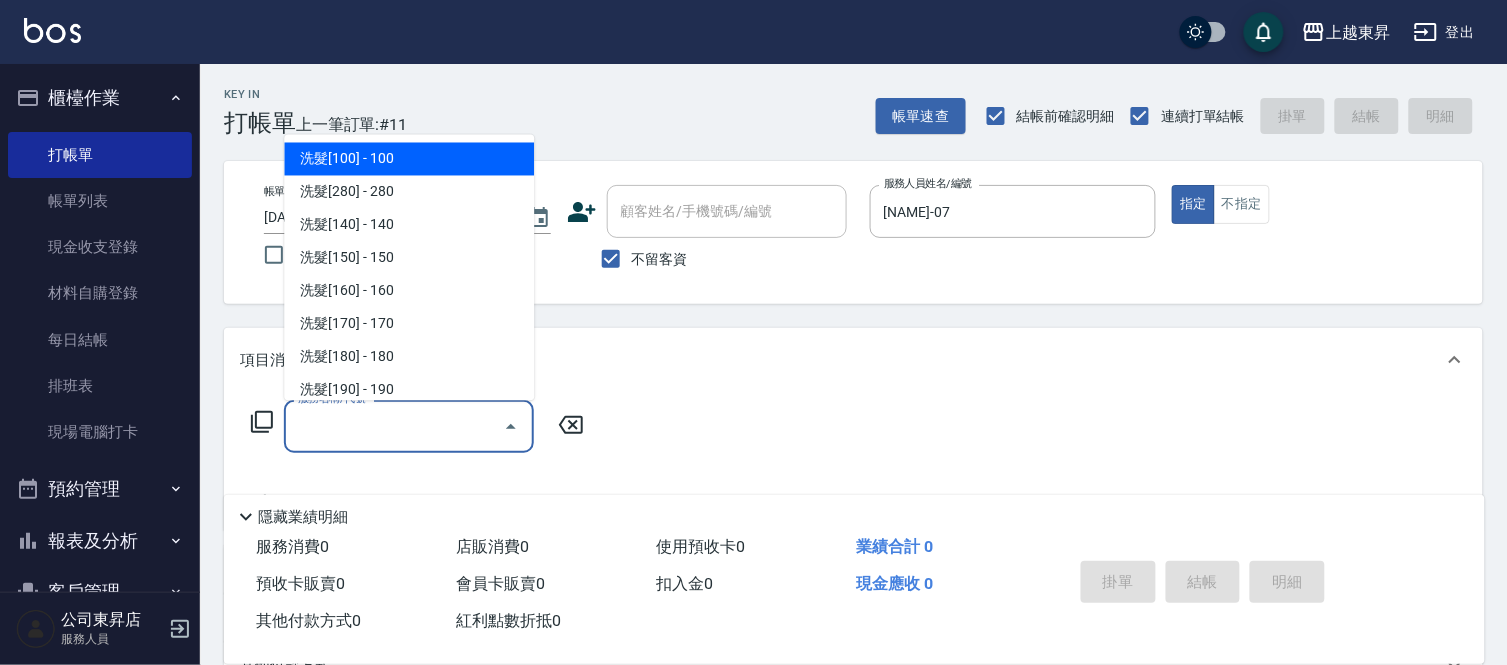 click on "服務名稱/代號" at bounding box center [394, 426] 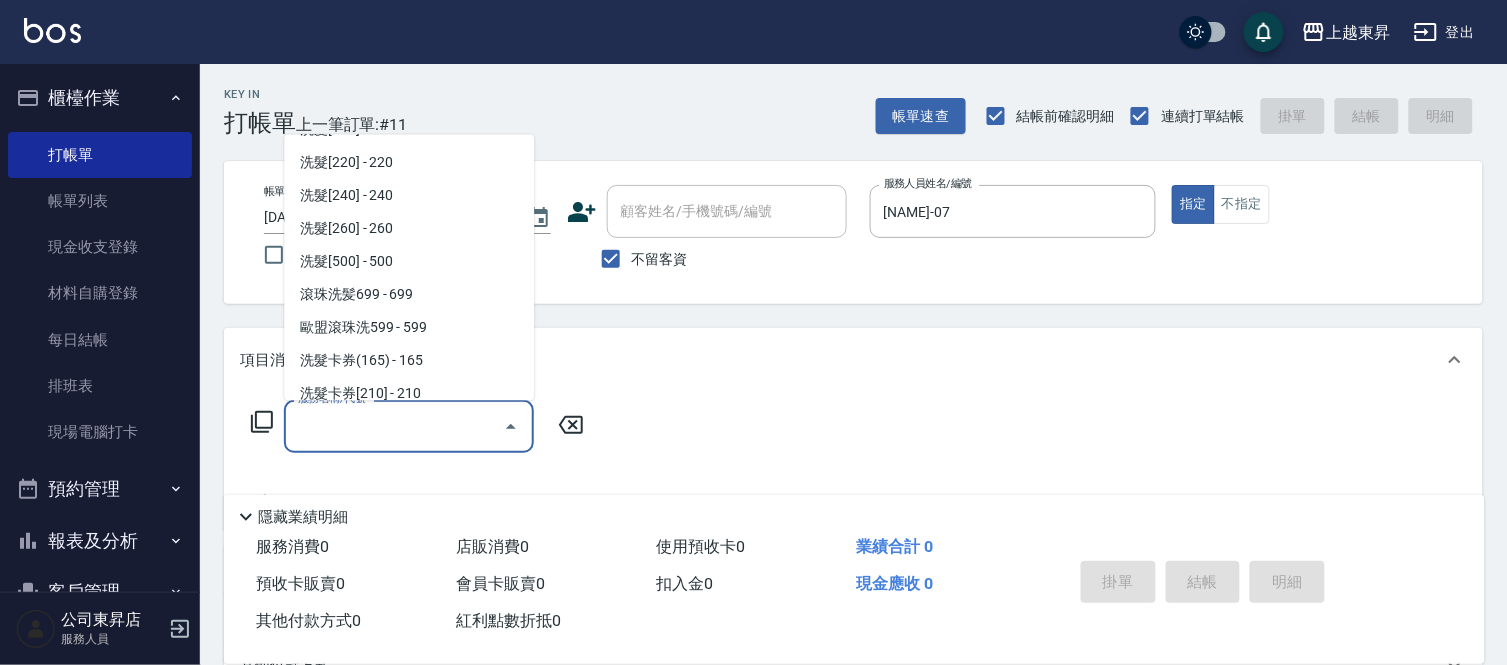 scroll, scrollTop: 333, scrollLeft: 0, axis: vertical 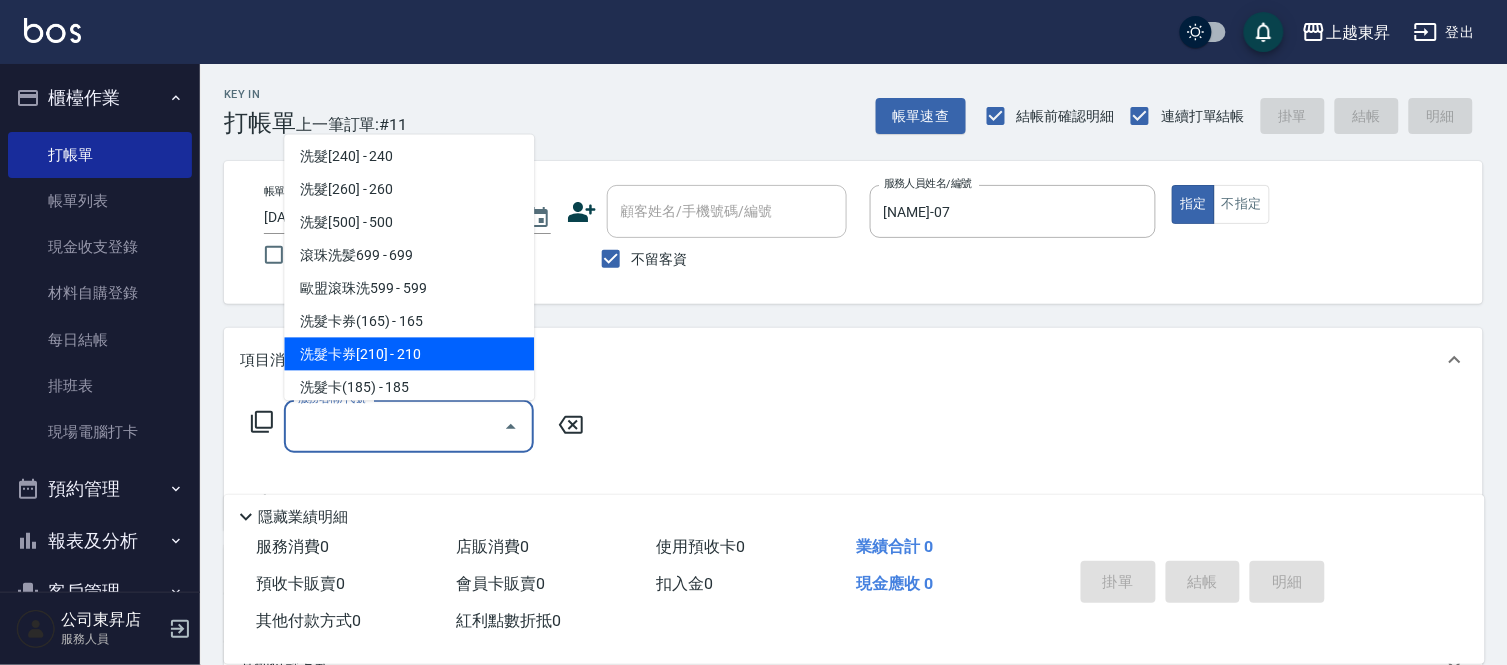 click on "洗髮卡券[210] - 210" at bounding box center (409, 354) 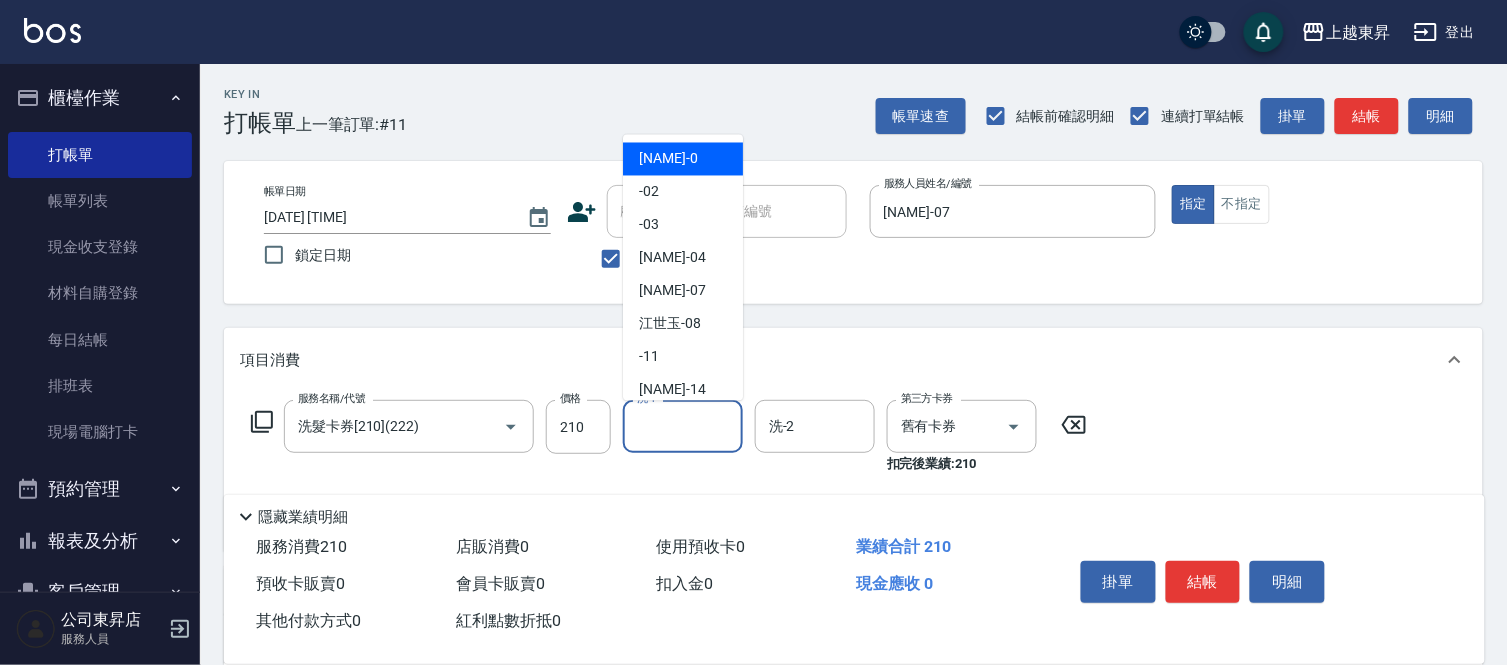 click on "洗-1" at bounding box center (683, 426) 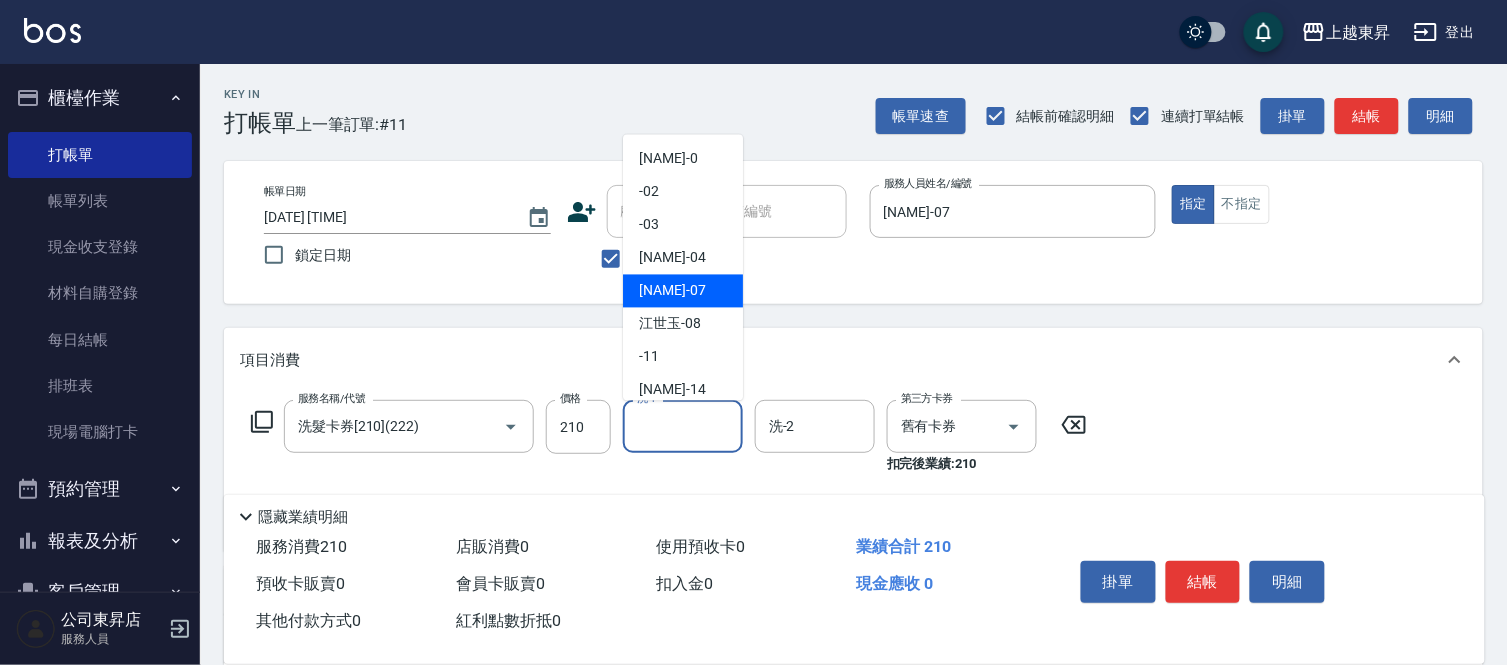 click on "榮松 -07" at bounding box center [672, 291] 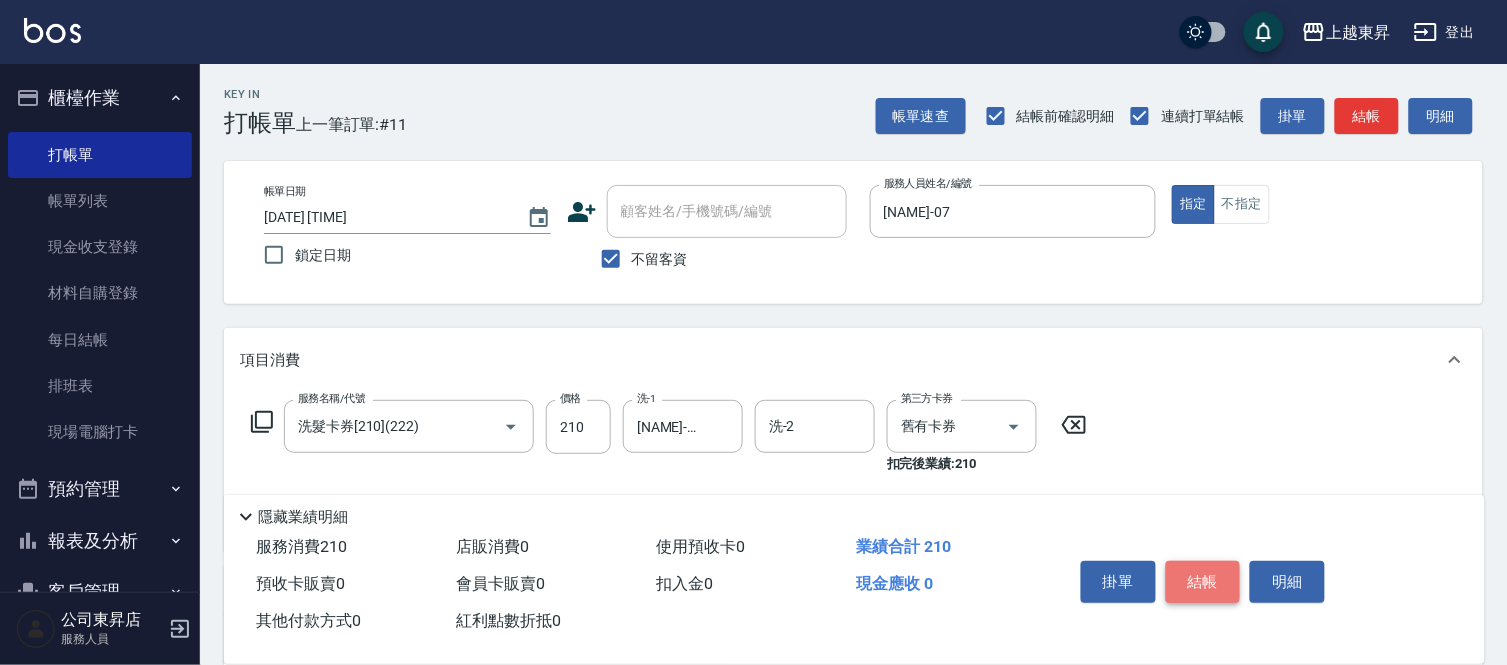 click on "結帳" at bounding box center (1203, 582) 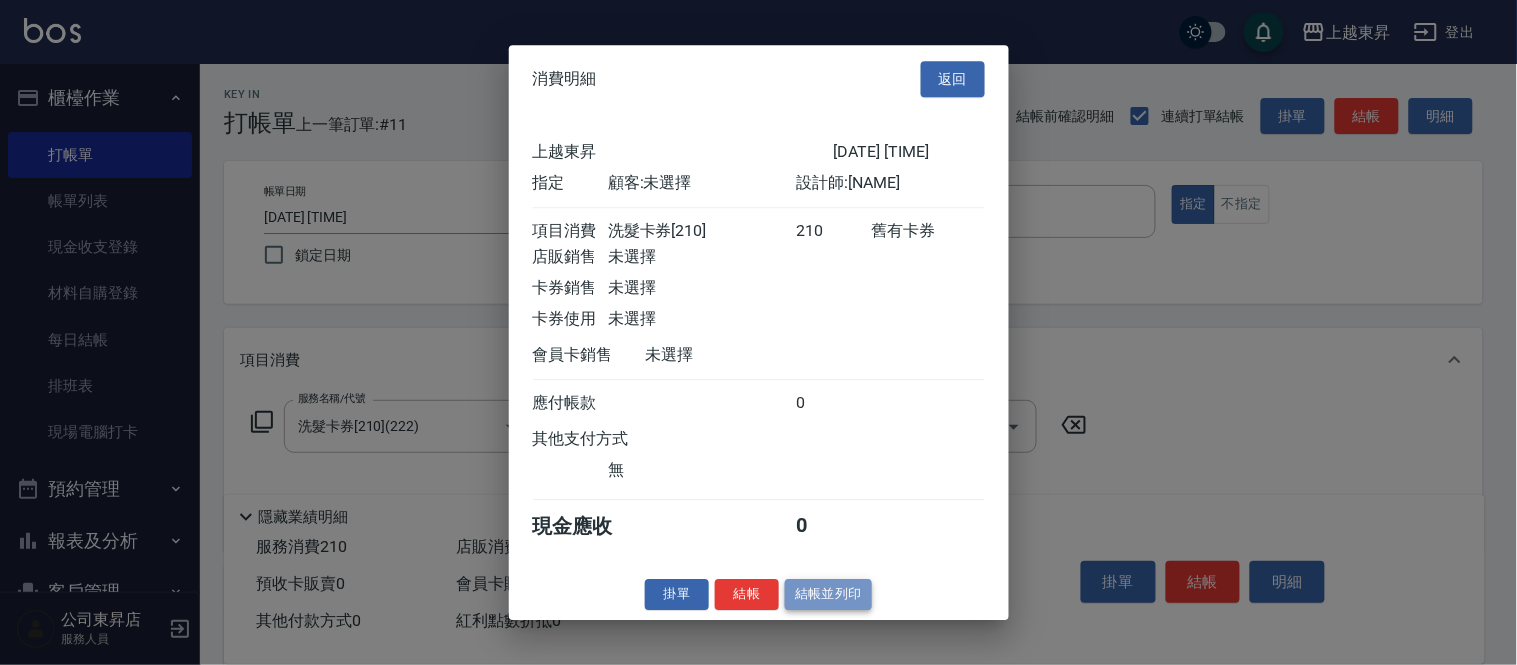 click on "結帳並列印" at bounding box center (828, 594) 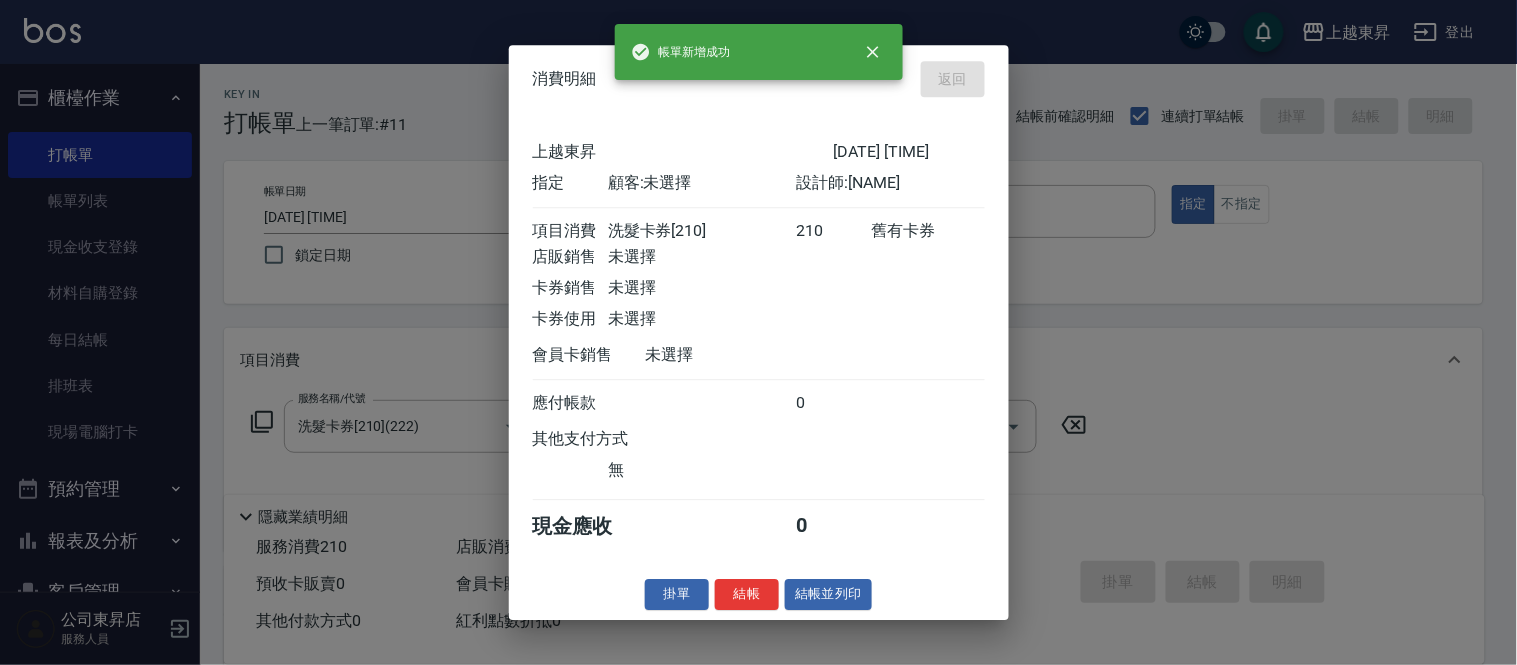 type on "[DATE] [TIME]" 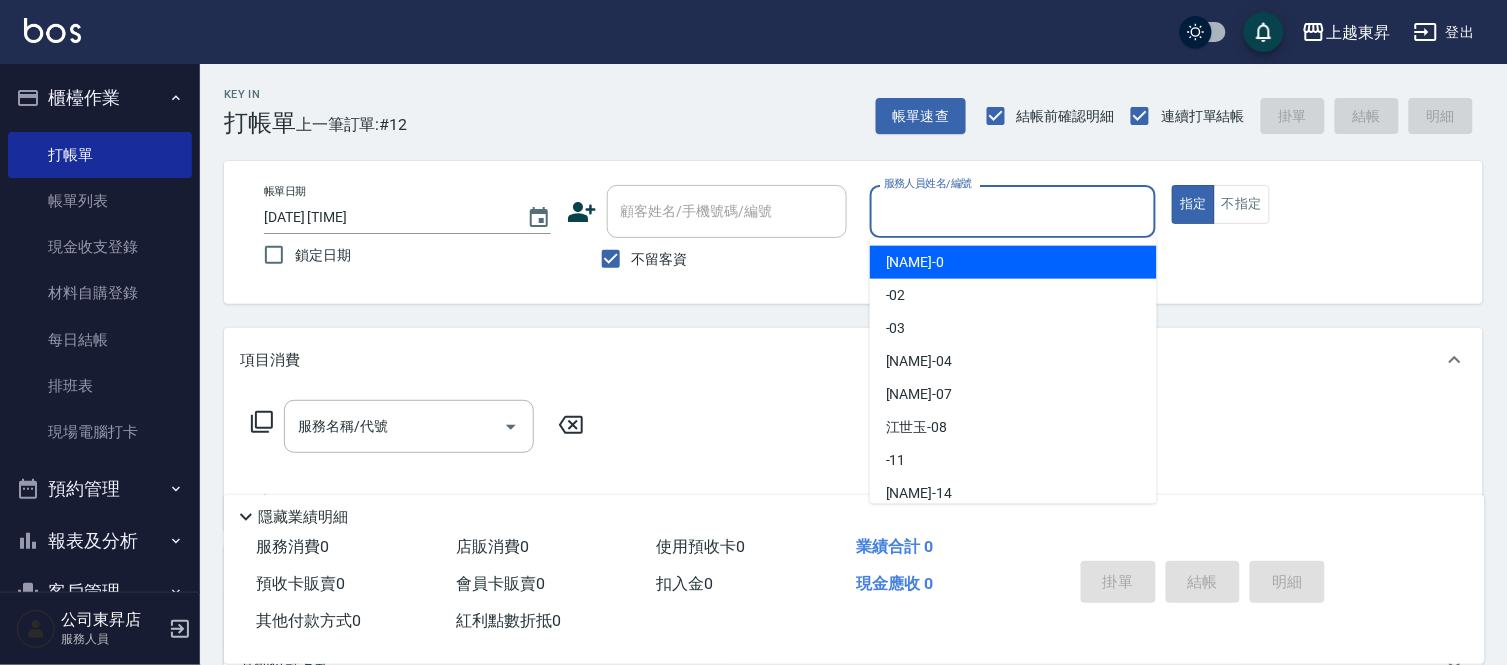 click on "服務人員姓名/編號" at bounding box center (1013, 211) 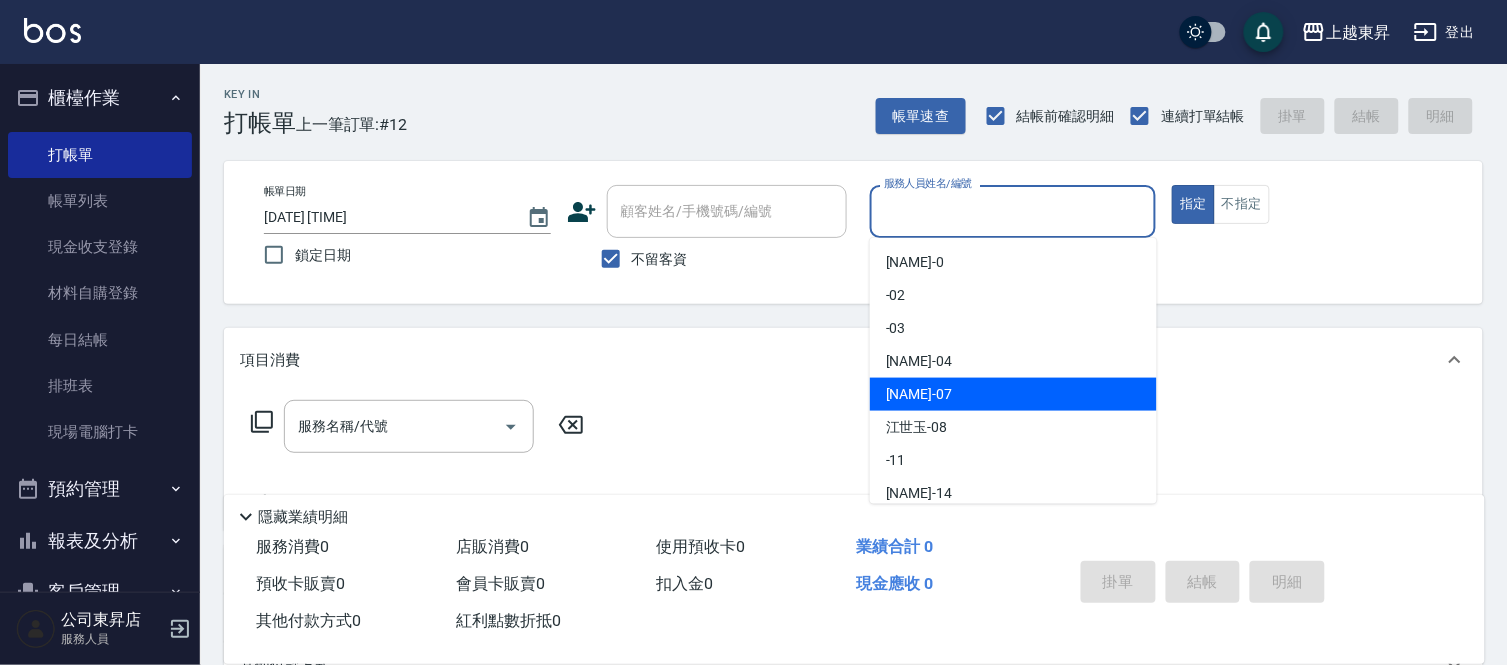 click on "榮松 -07" at bounding box center (919, 394) 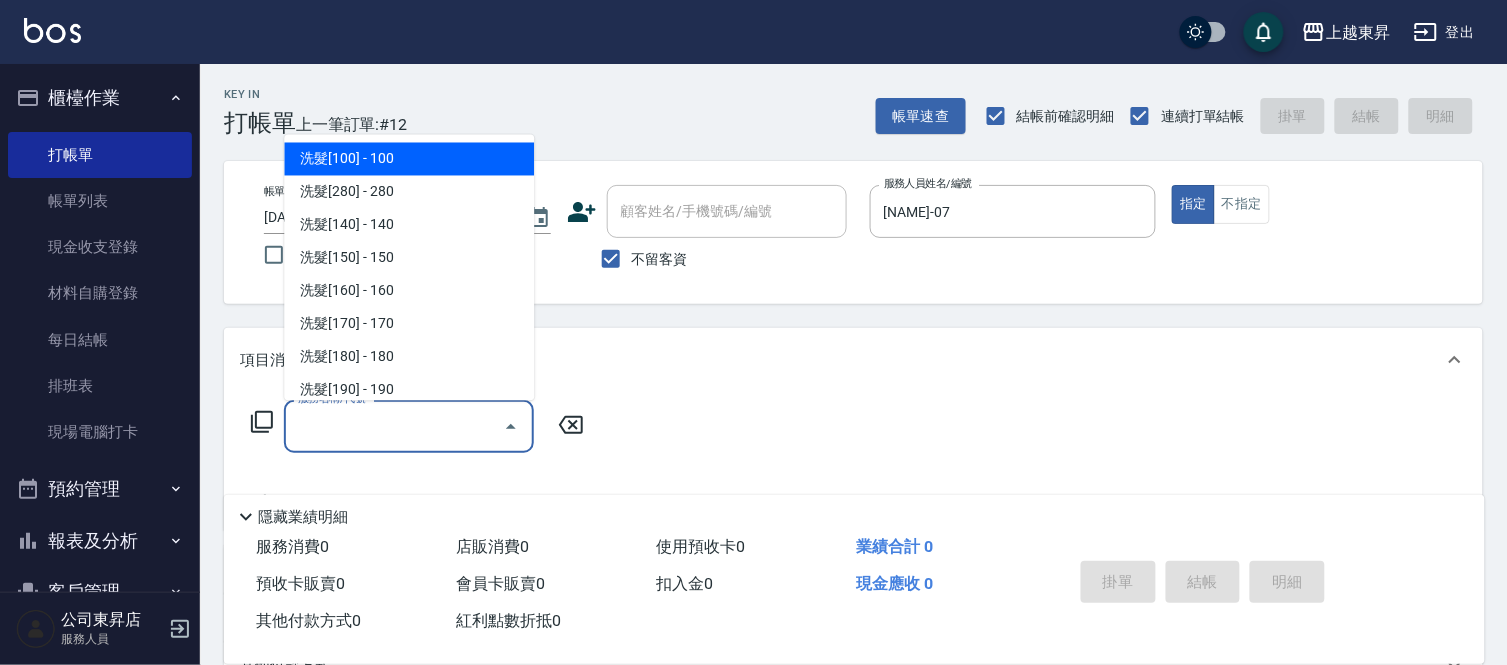 click on "服務名稱/代號" at bounding box center [394, 426] 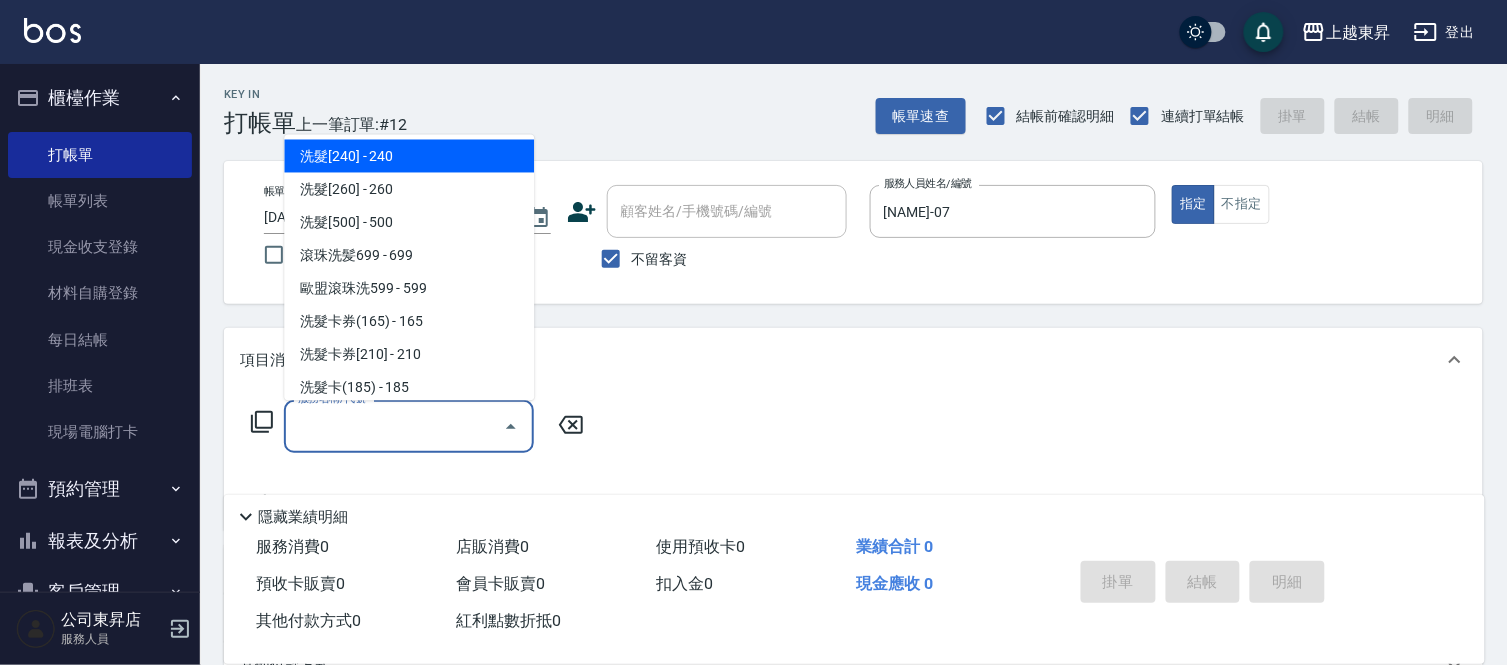scroll, scrollTop: 444, scrollLeft: 0, axis: vertical 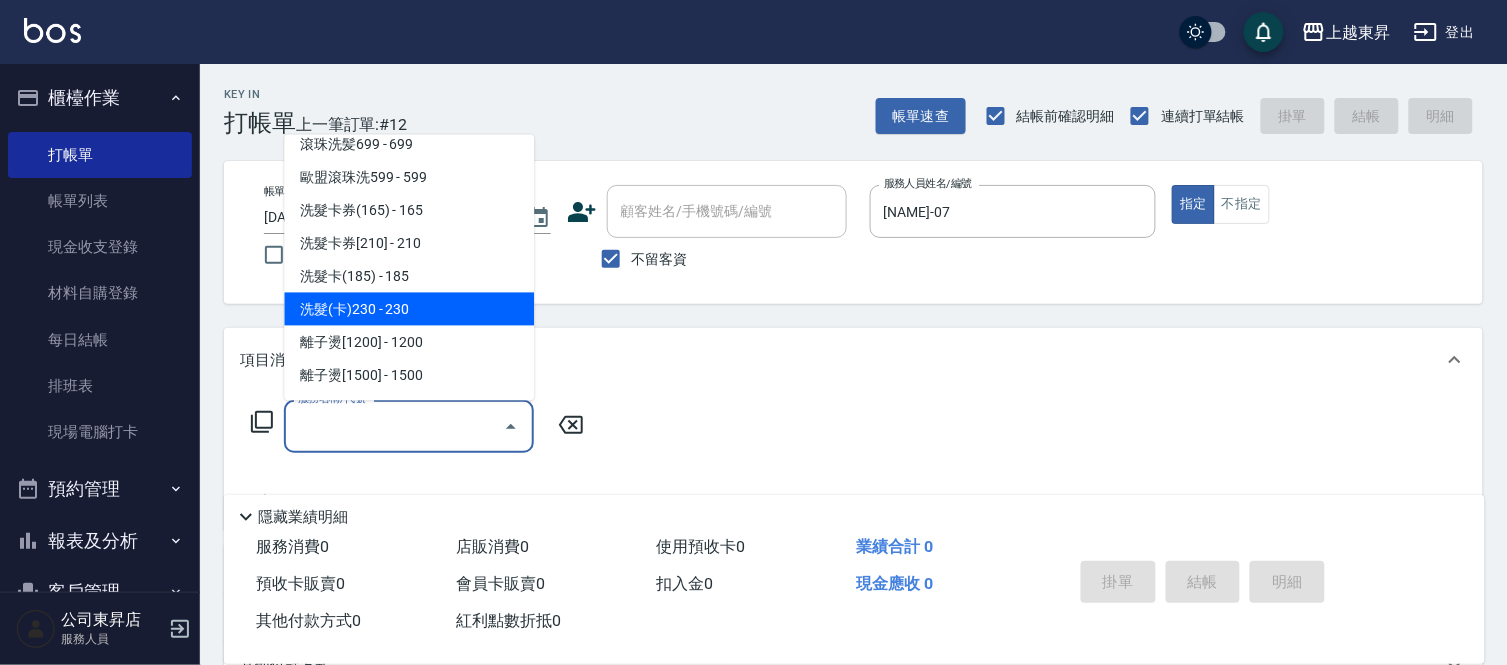 click on "洗髮(卡)230 - 230" at bounding box center (409, 309) 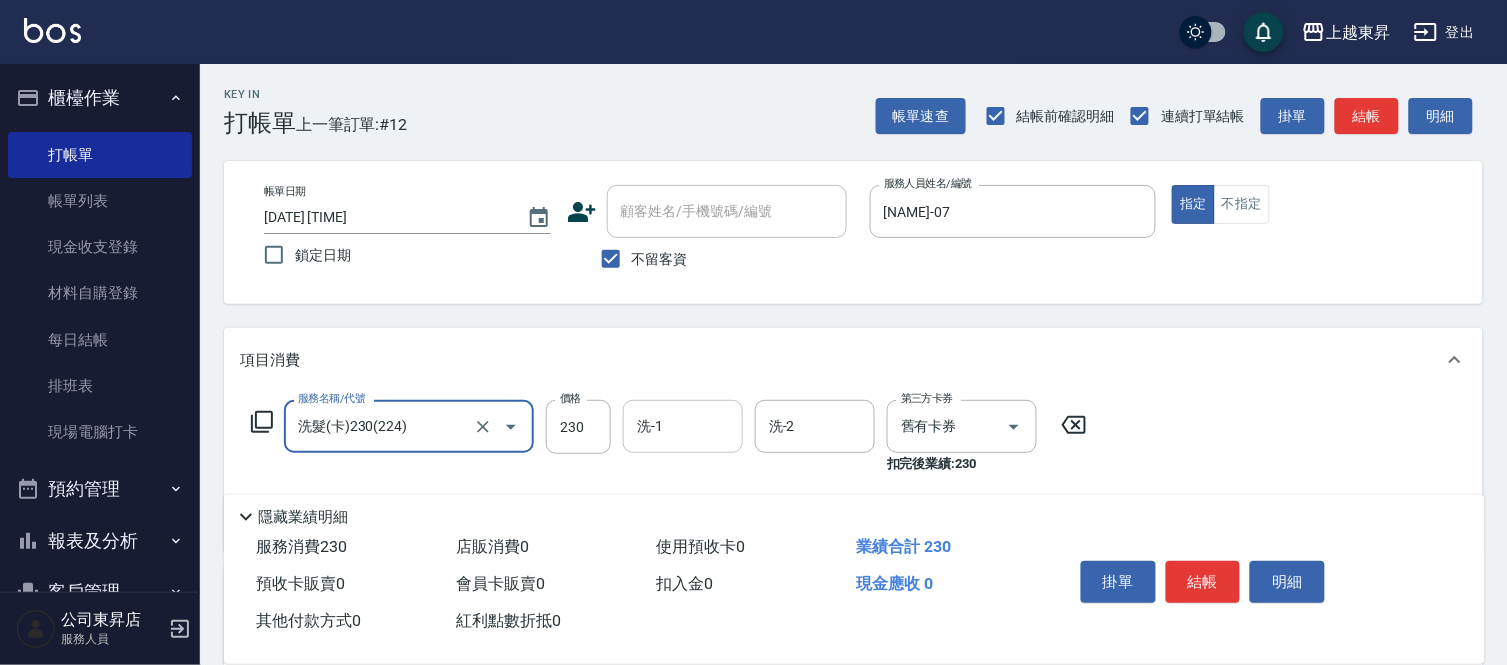 click on "洗-1" at bounding box center (683, 426) 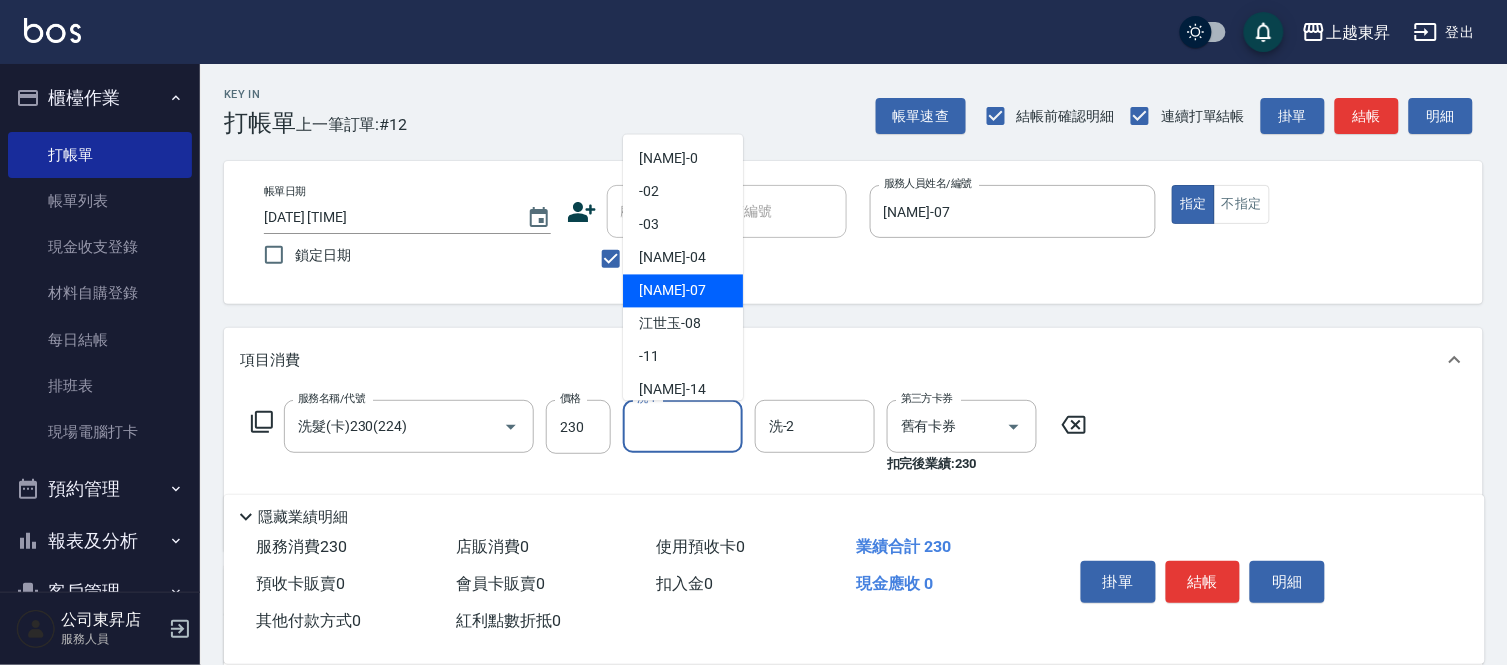 click on "榮松 -07" at bounding box center [672, 291] 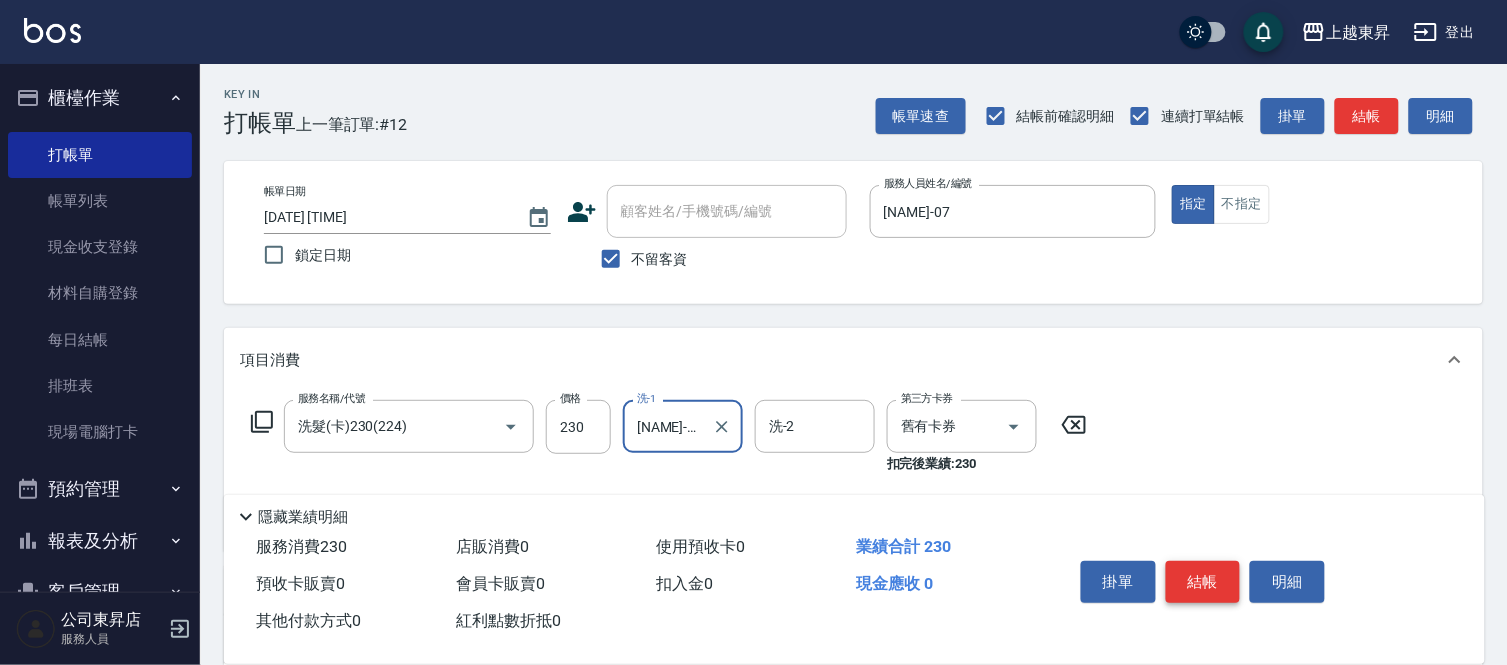 click on "結帳" at bounding box center (1203, 582) 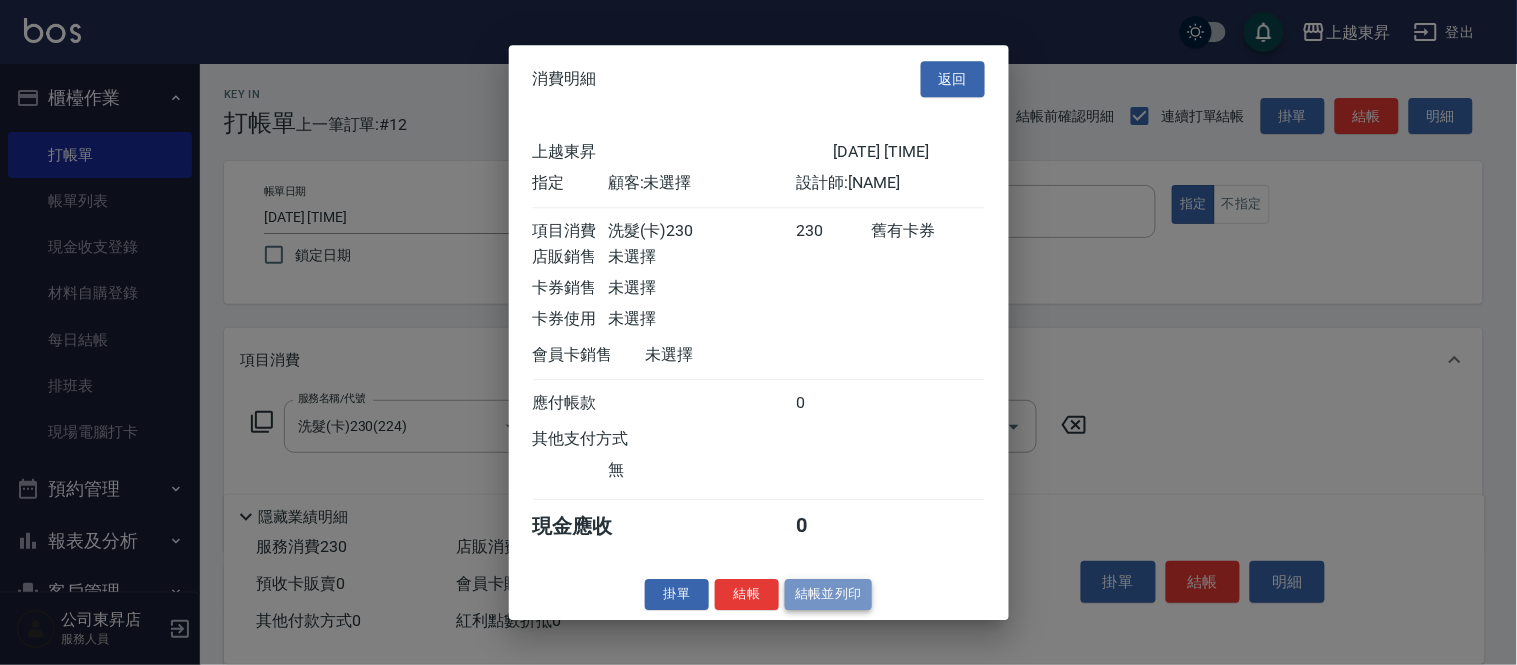 click on "結帳並列印" at bounding box center (828, 594) 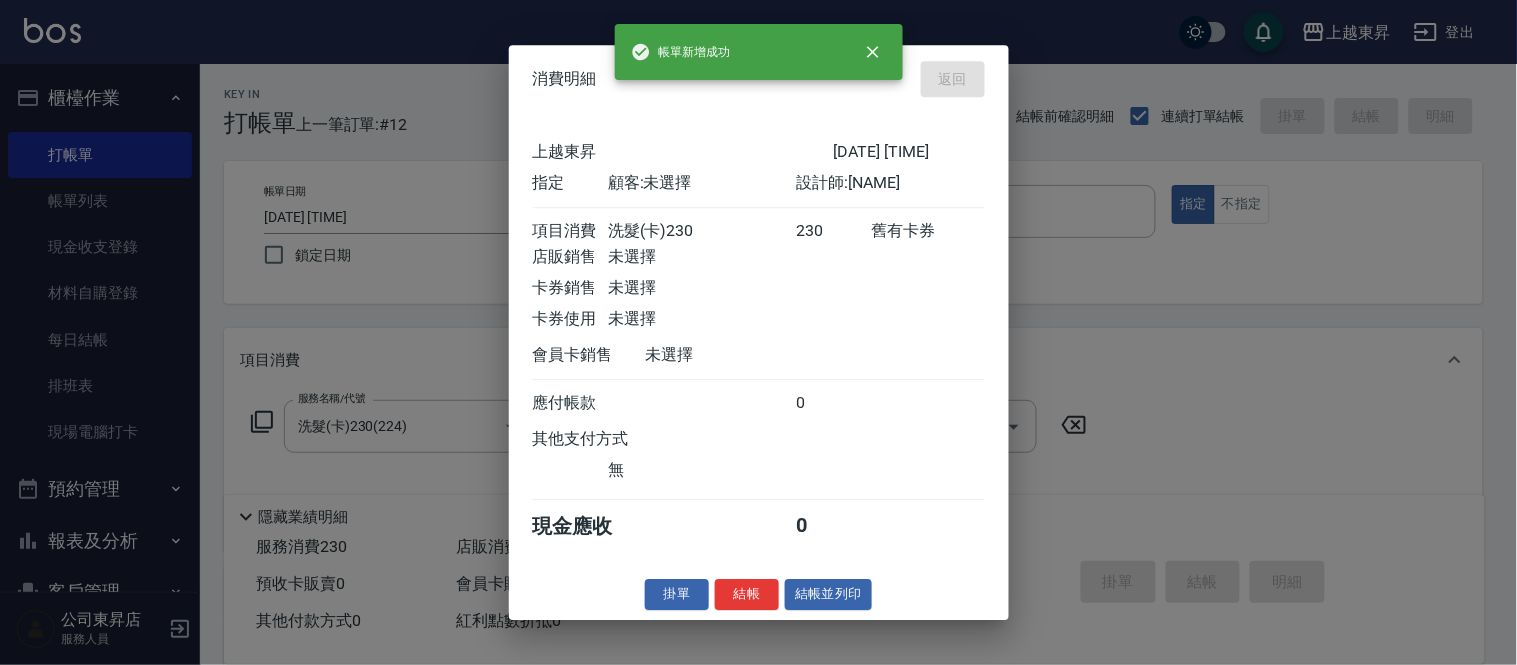 type 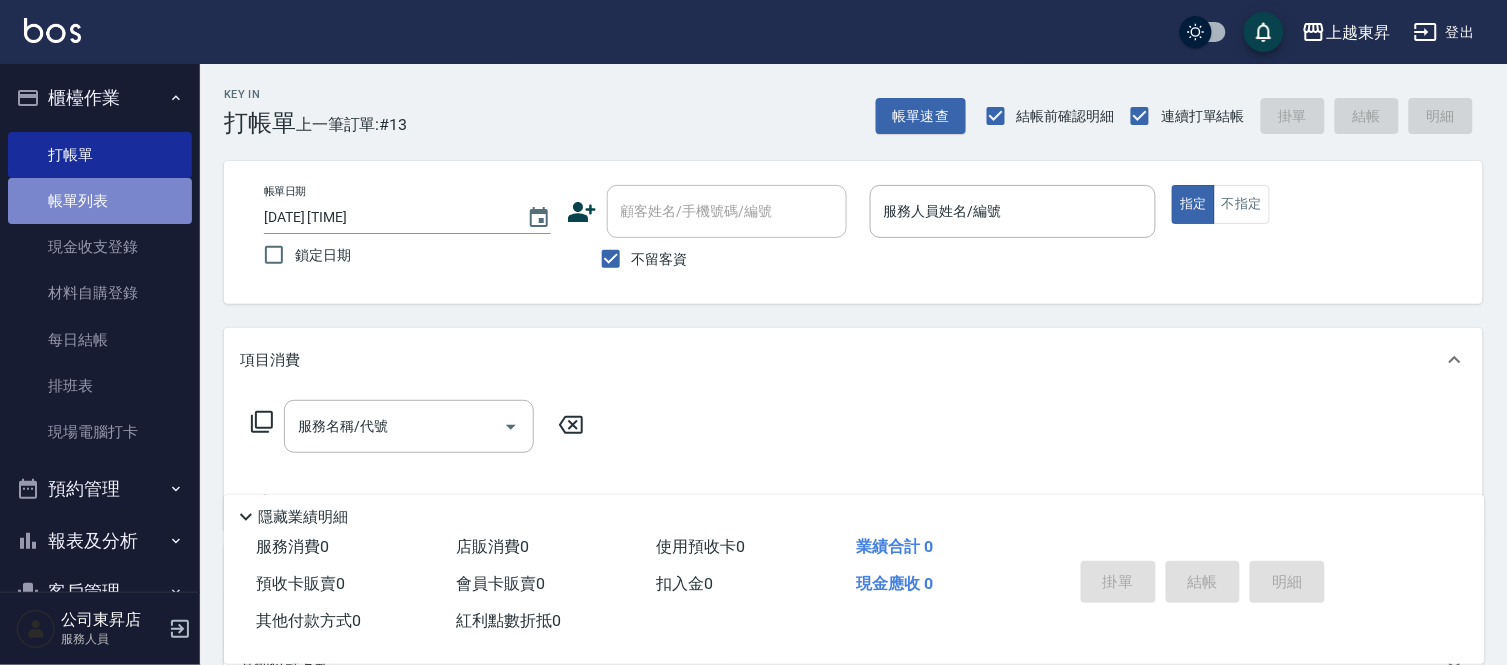 click on "帳單列表" at bounding box center [100, 201] 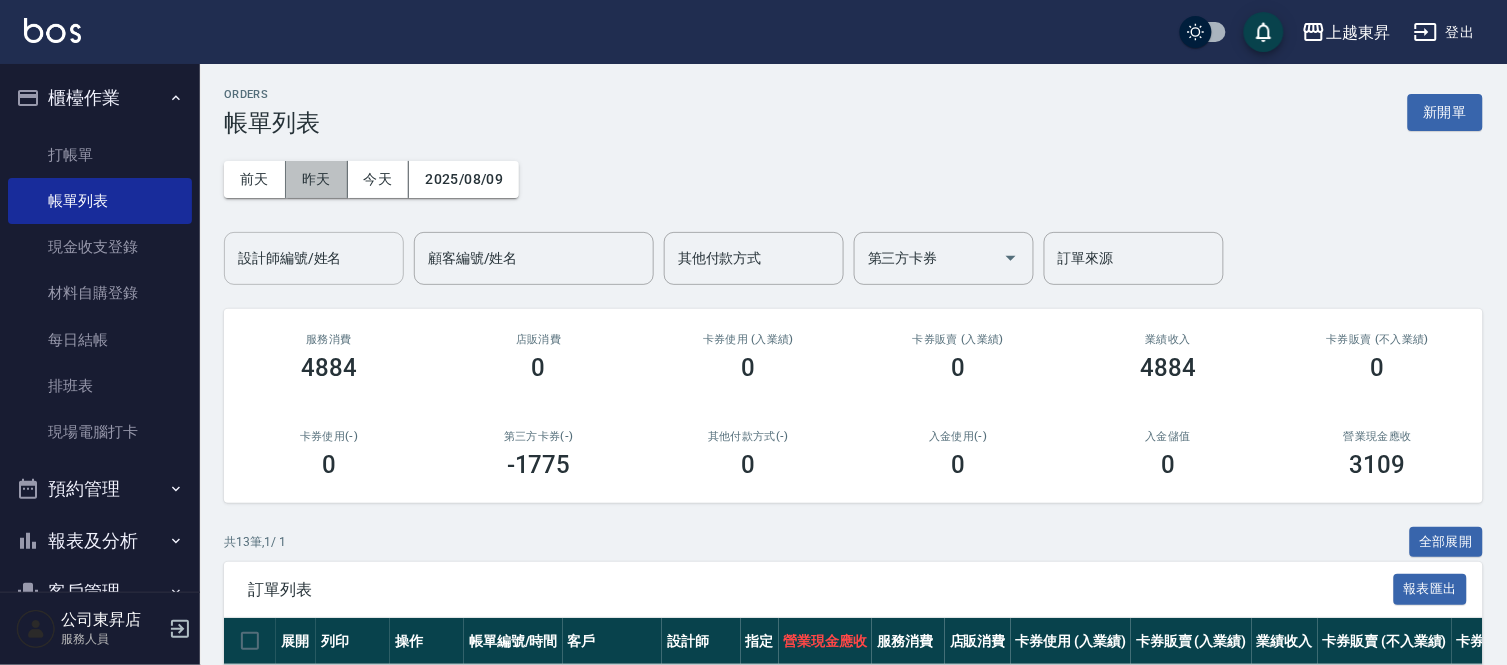 click on "昨天" at bounding box center [317, 179] 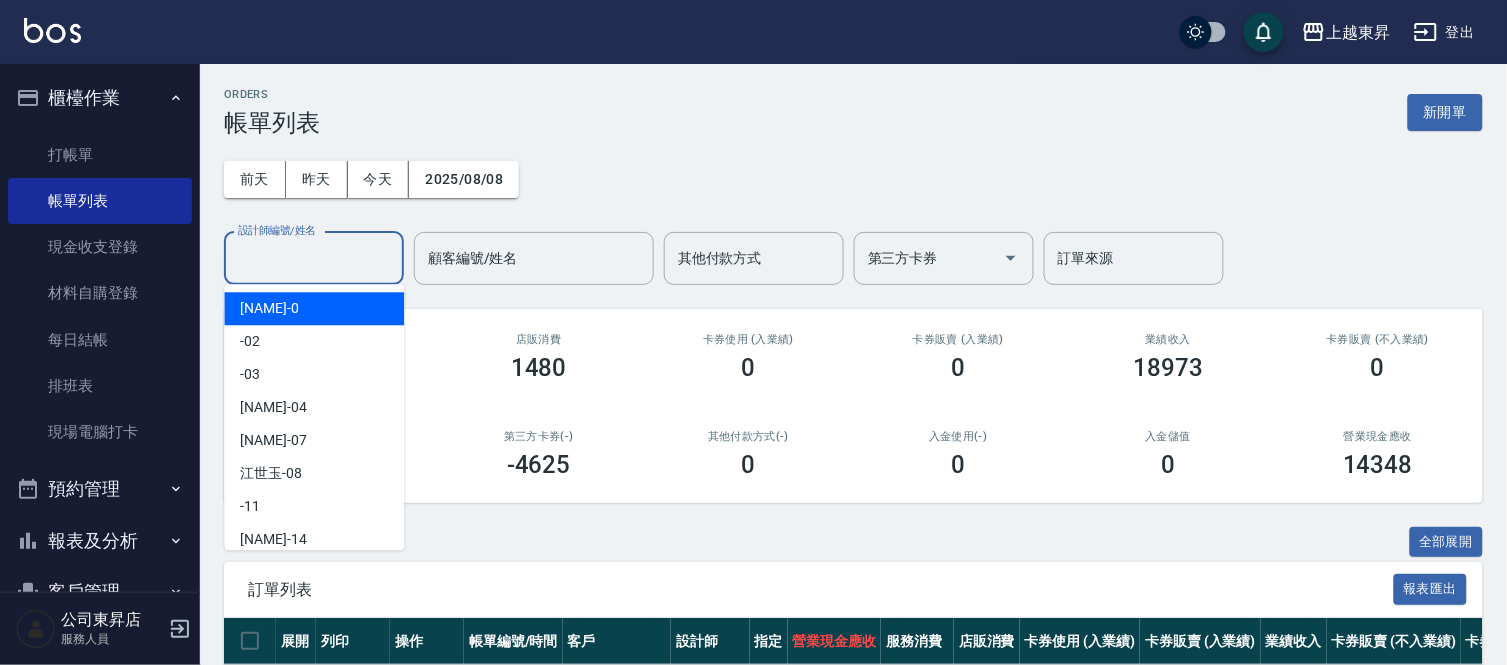 click on "設計師編號/姓名" at bounding box center (314, 258) 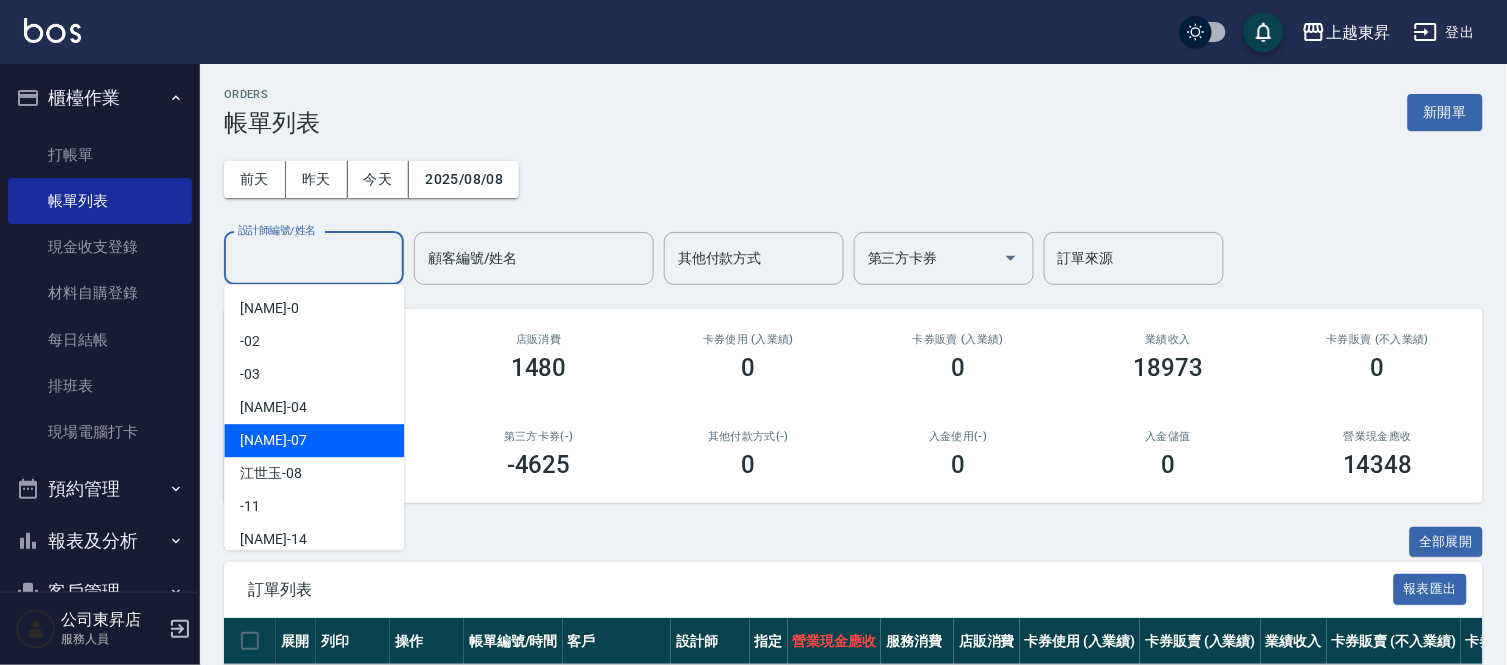 click on "榮松 -07" at bounding box center [314, 440] 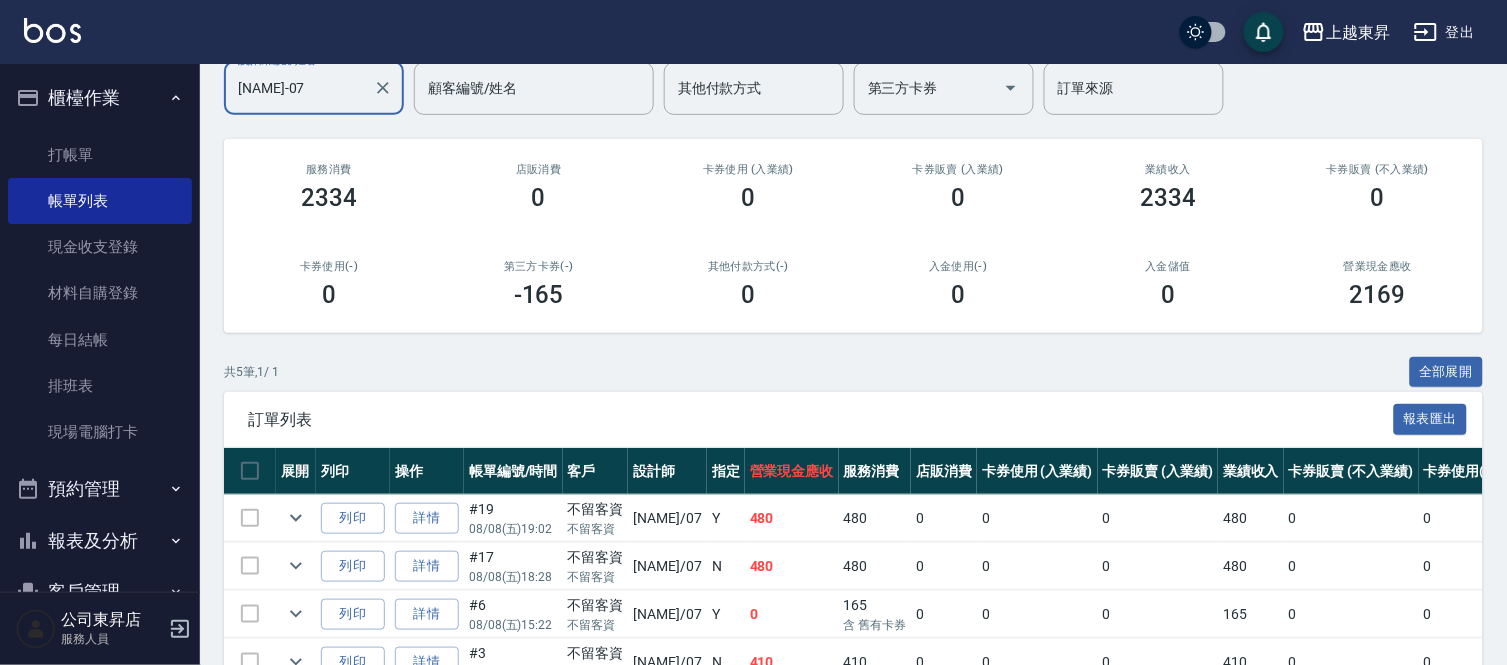 scroll, scrollTop: 0, scrollLeft: 0, axis: both 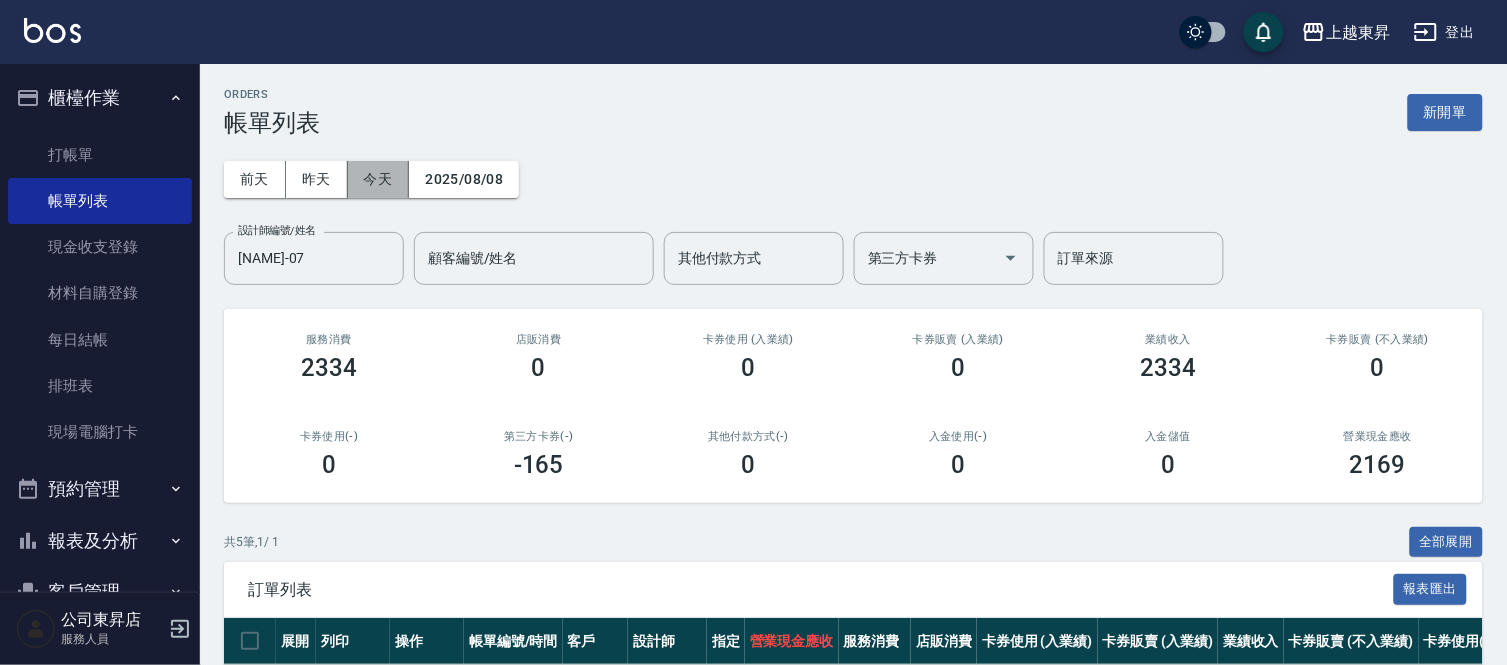 click on "今天" at bounding box center (379, 179) 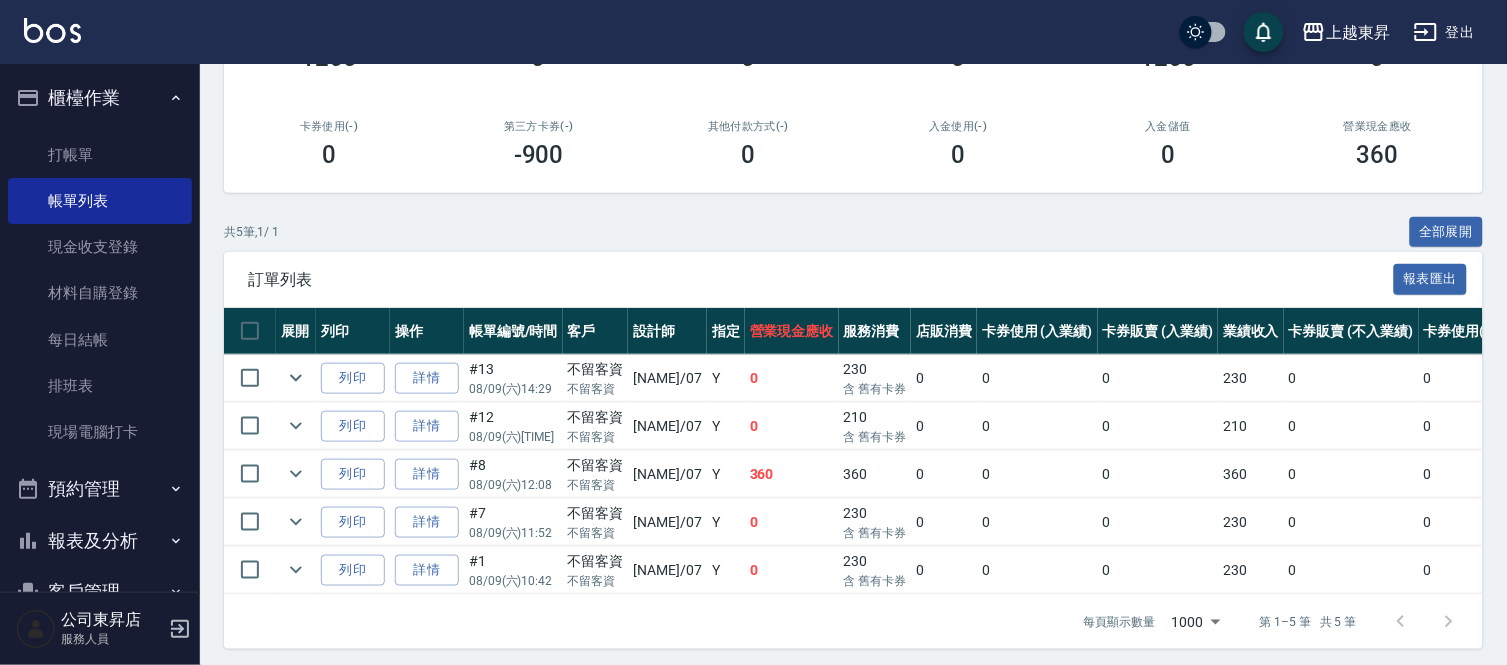 scroll, scrollTop: 333, scrollLeft: 0, axis: vertical 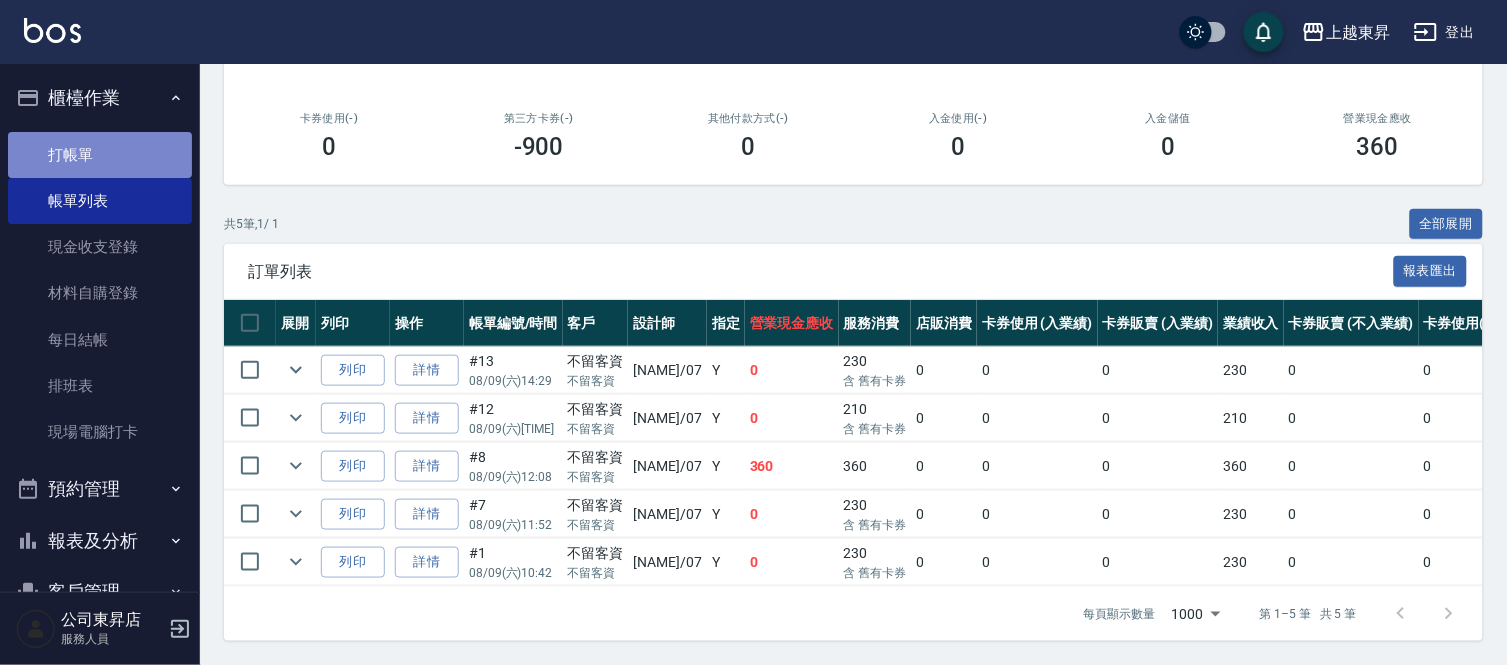 click on "打帳單" at bounding box center (100, 155) 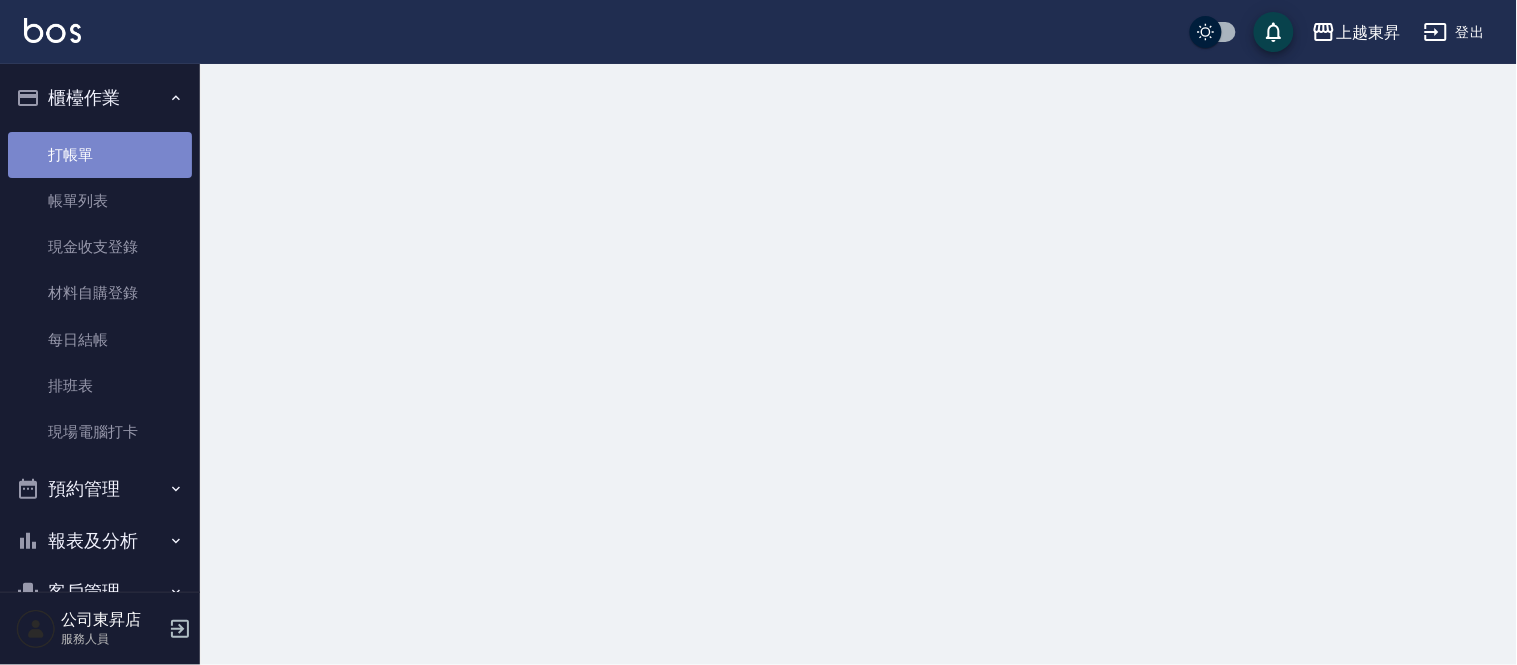 click on "打帳單" at bounding box center (100, 155) 